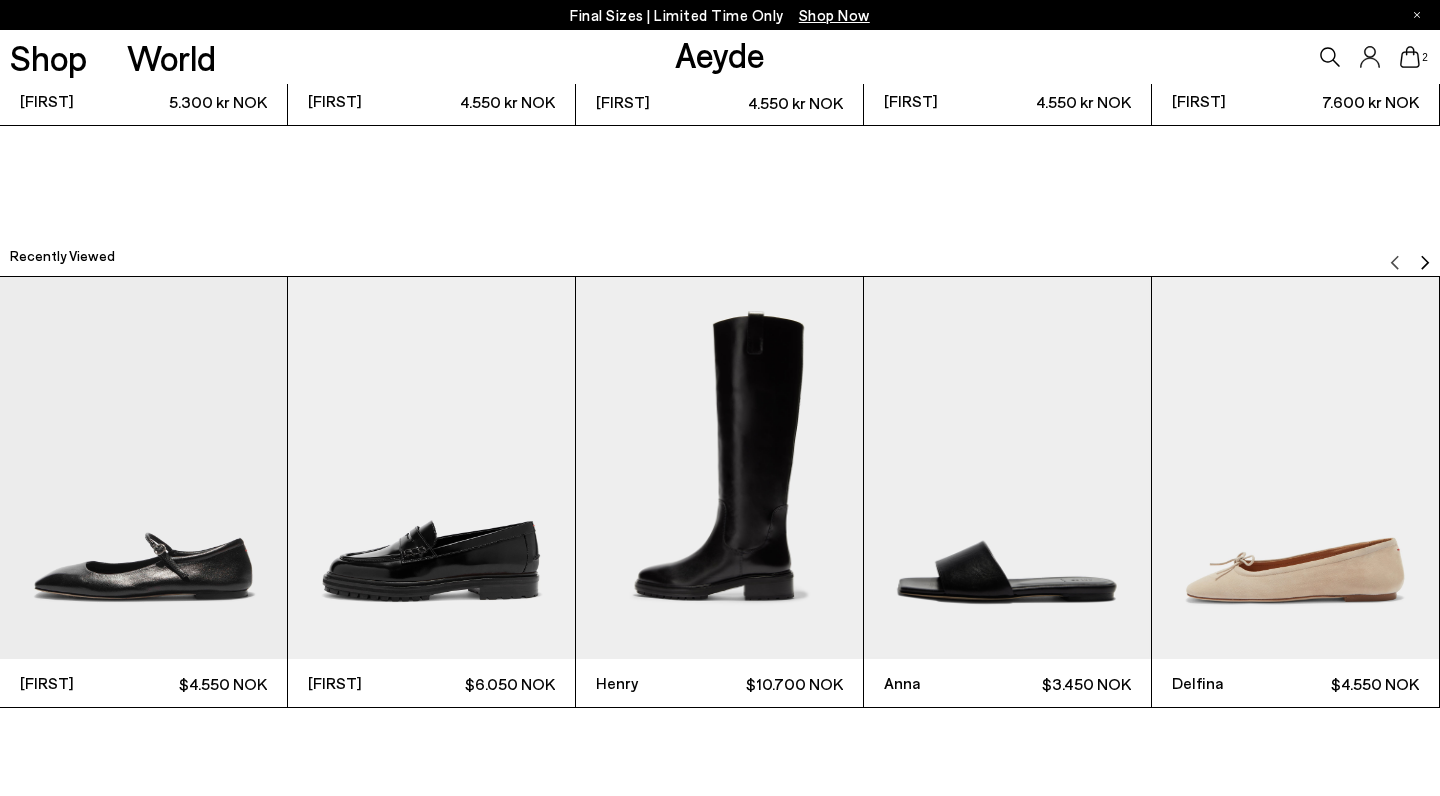scroll, scrollTop: 4918, scrollLeft: 0, axis: vertical 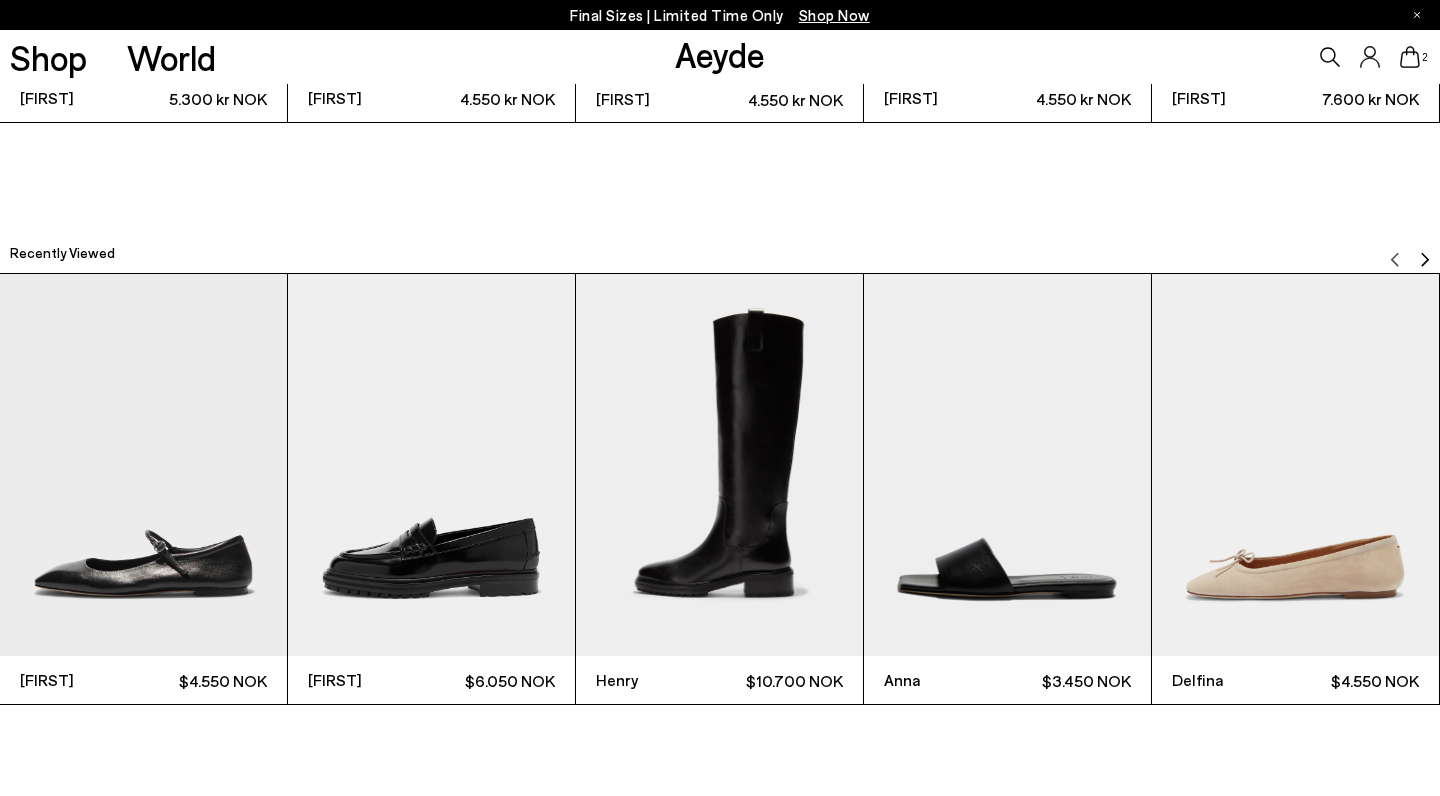 click at bounding box center (719, 465) 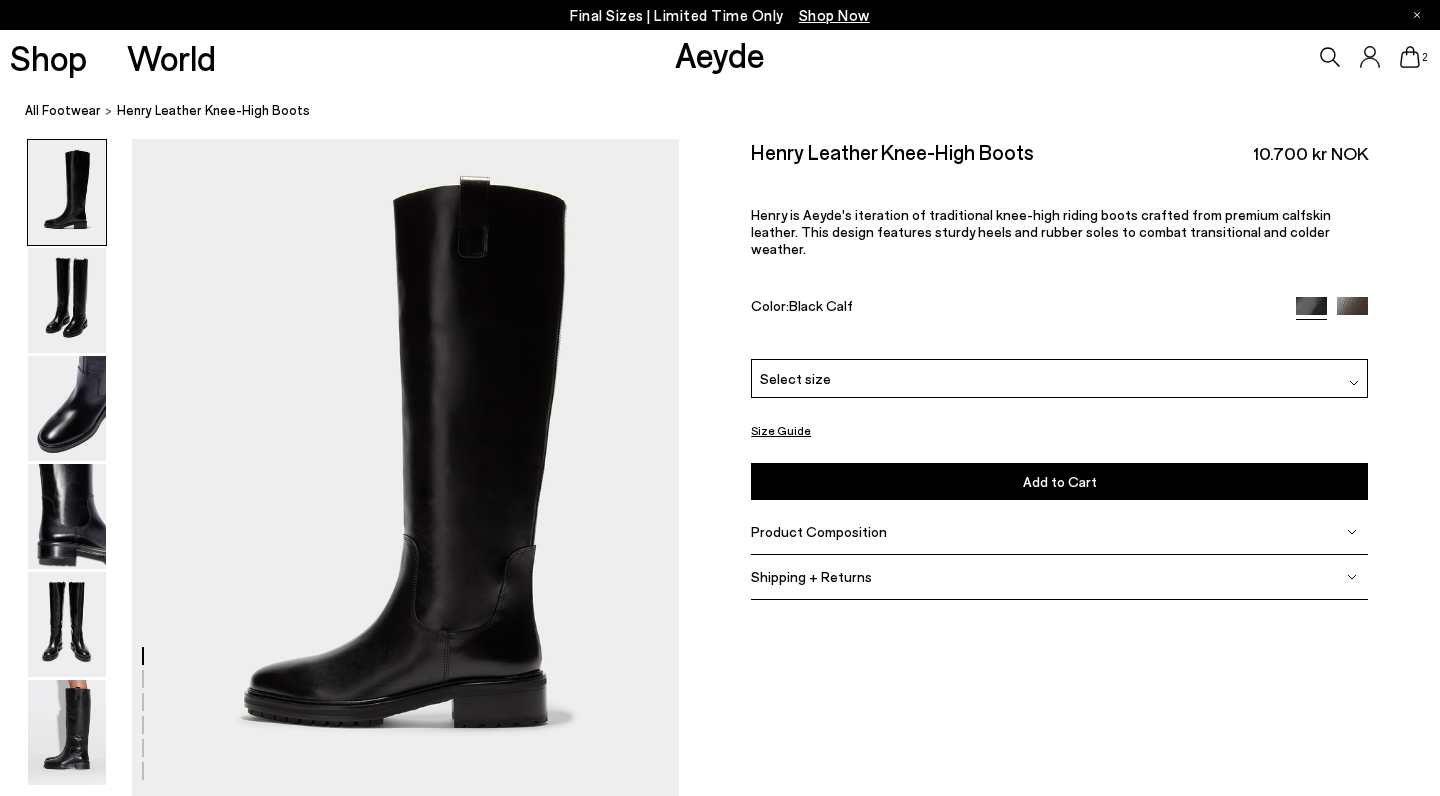 scroll, scrollTop: 0, scrollLeft: 0, axis: both 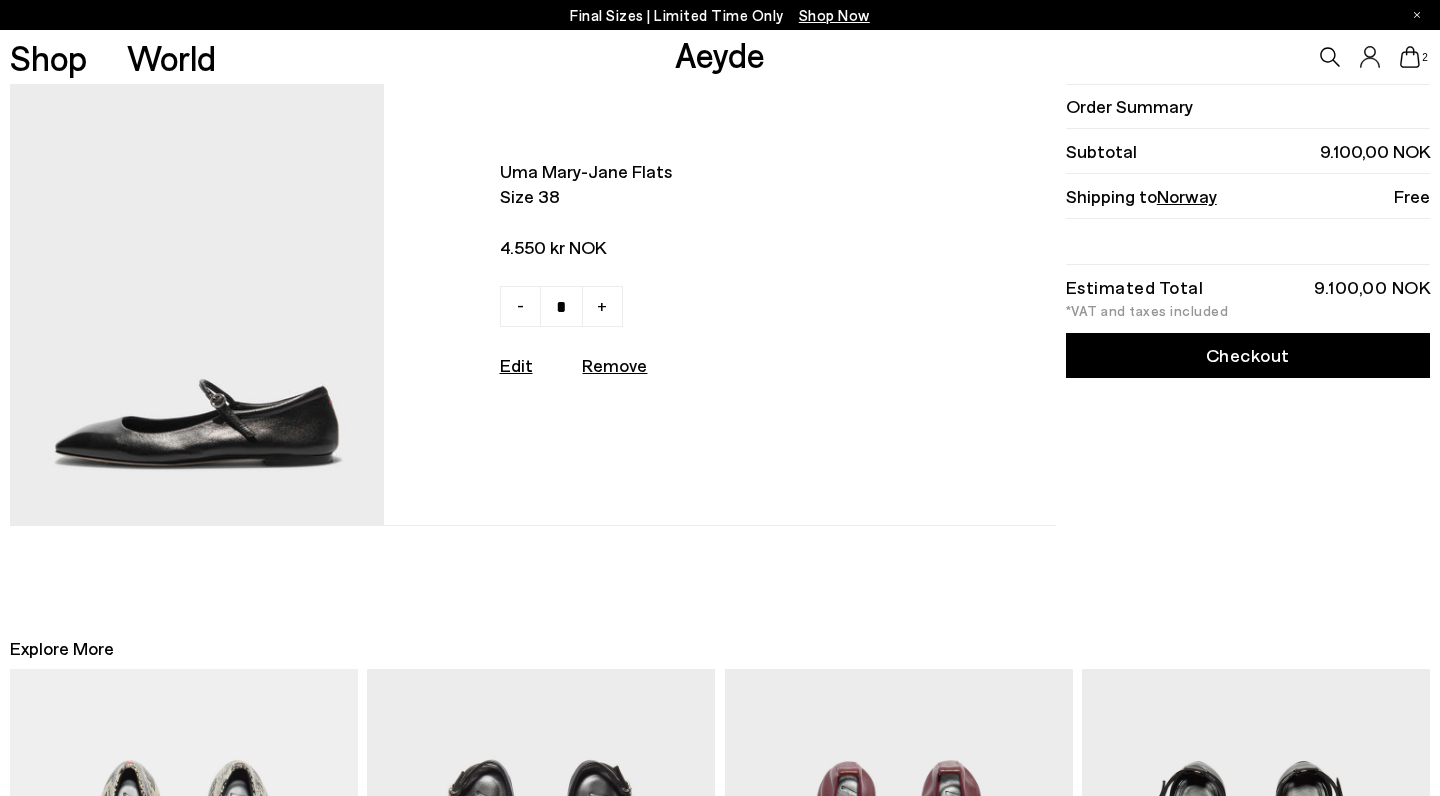 click at bounding box center (197, 294) 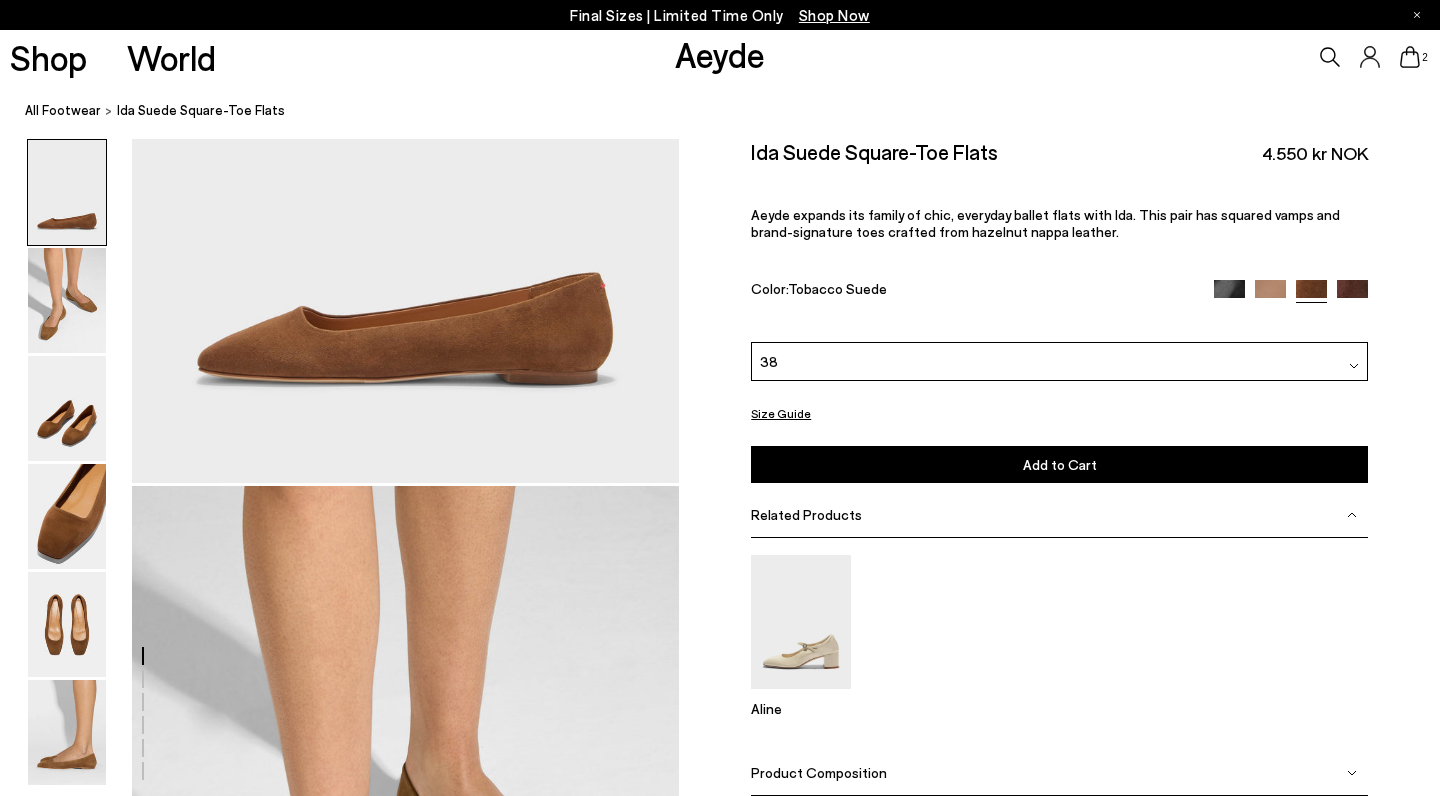 scroll, scrollTop: 320, scrollLeft: 0, axis: vertical 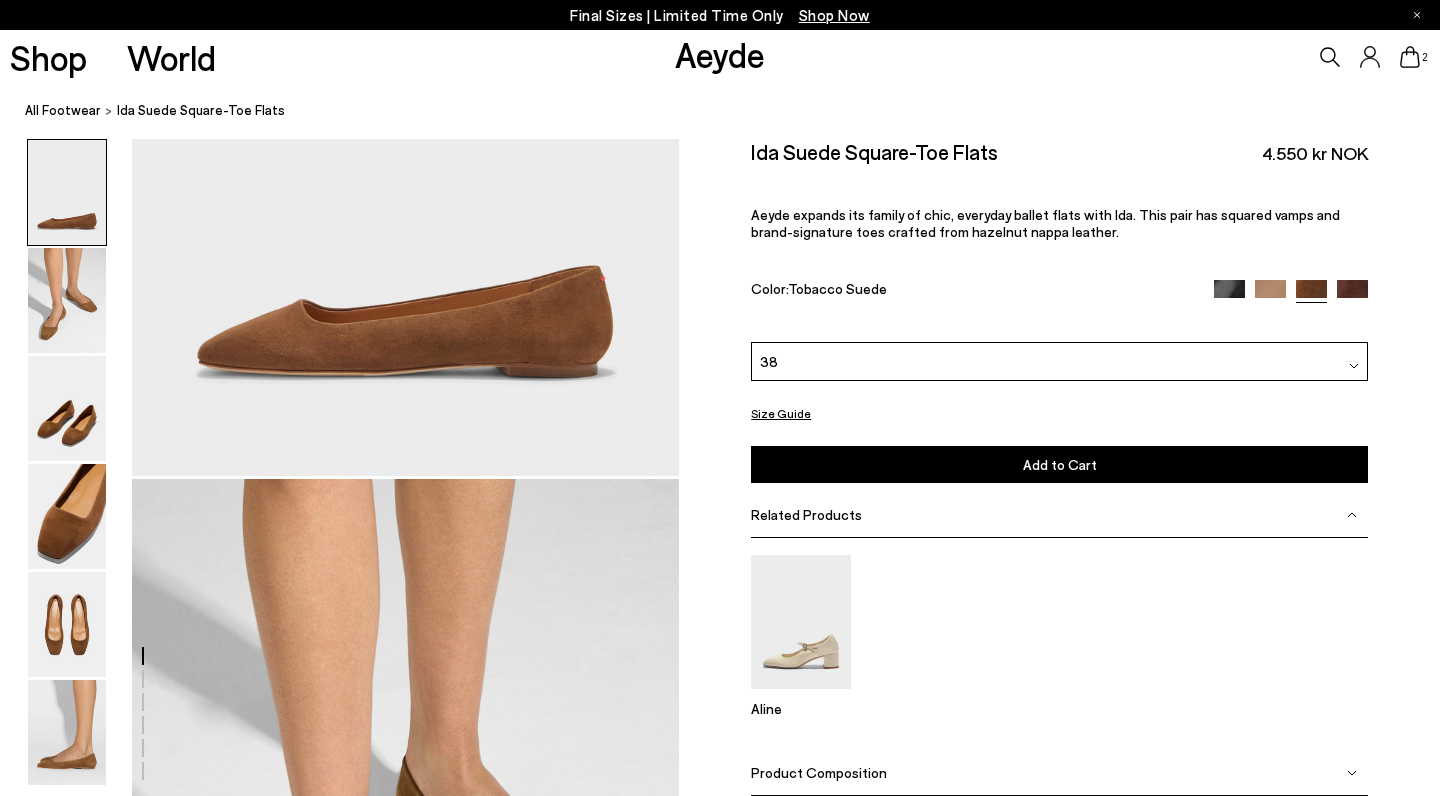 click at bounding box center [1229, 294] 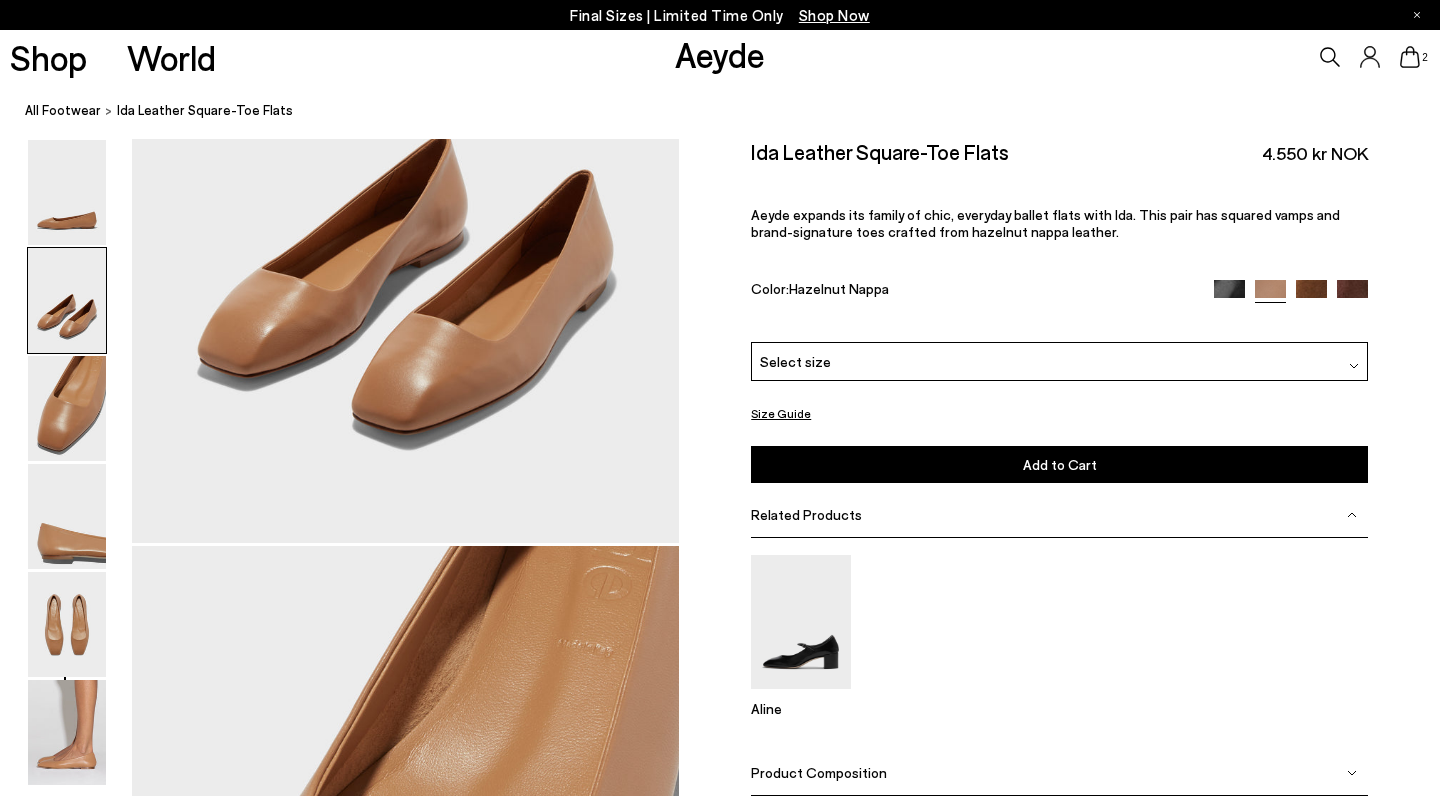 scroll, scrollTop: 1209, scrollLeft: 0, axis: vertical 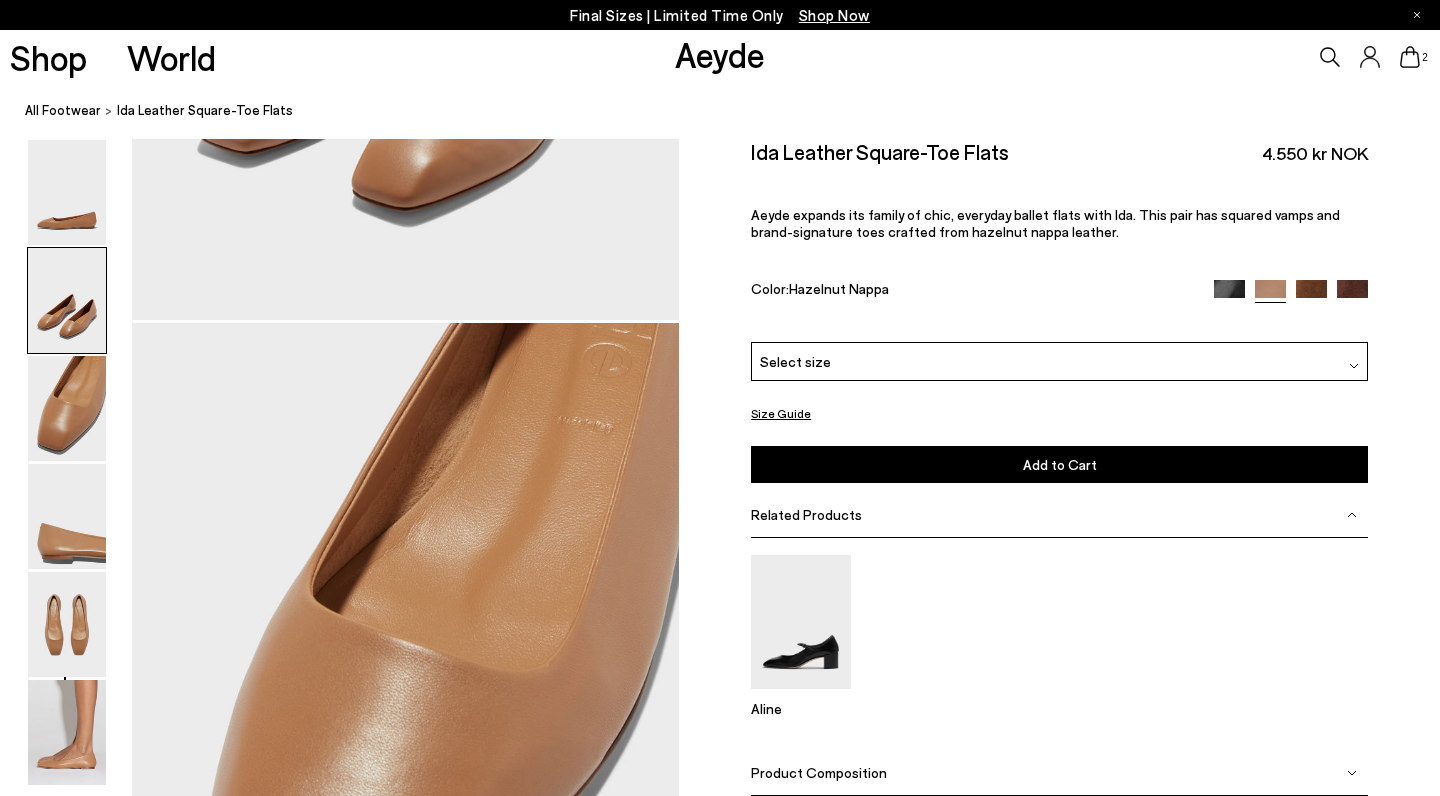click at bounding box center (1311, 294) 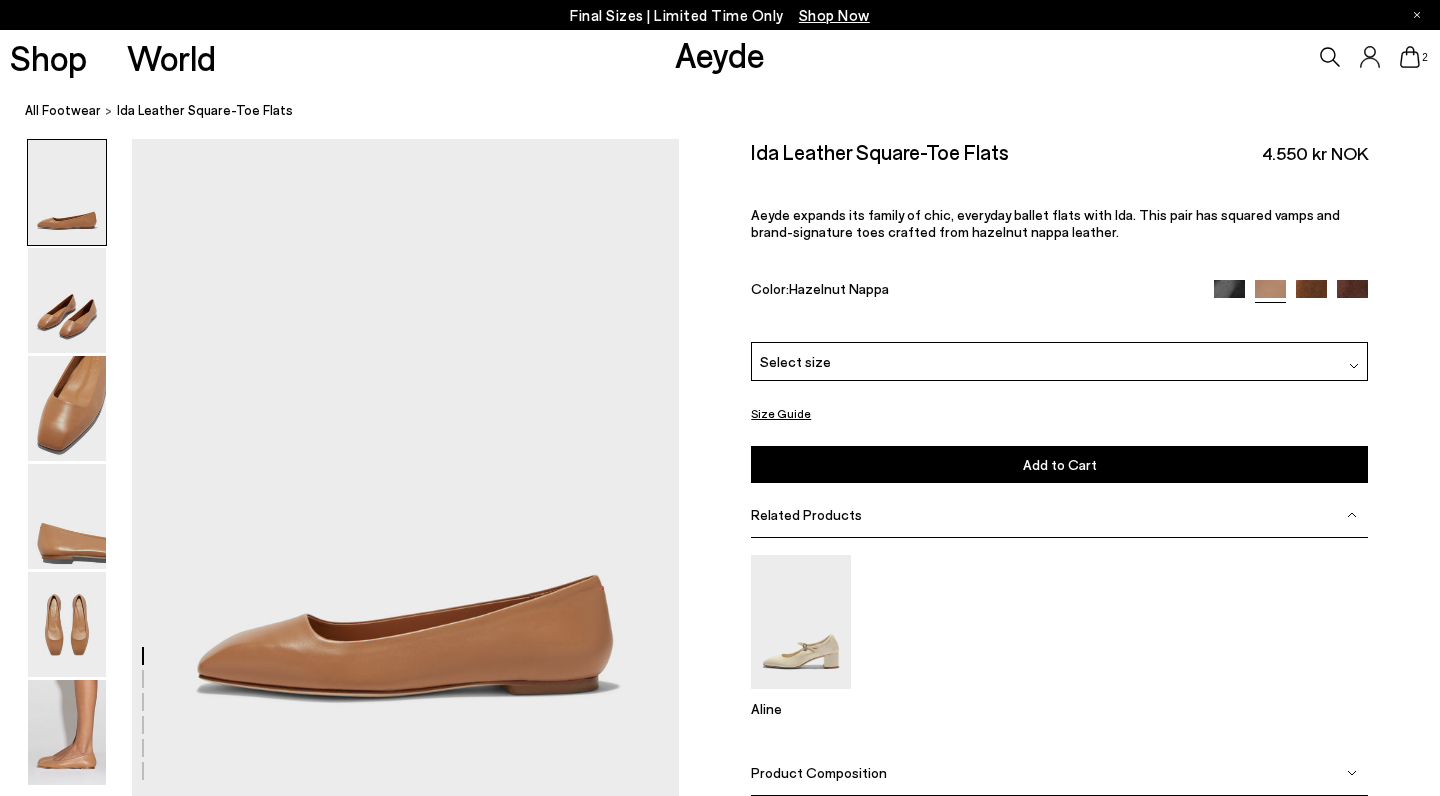 scroll, scrollTop: 0, scrollLeft: 0, axis: both 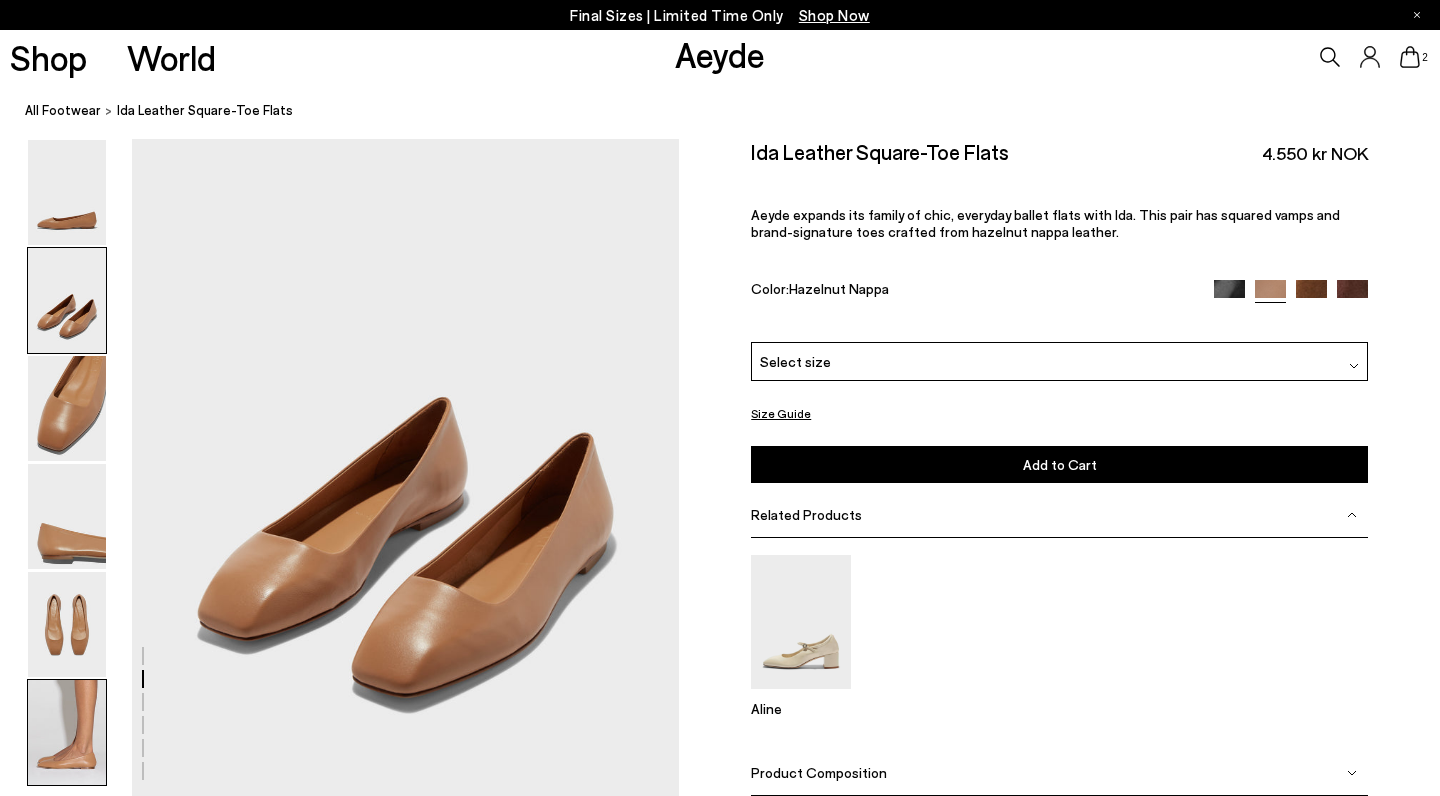 click at bounding box center (67, 732) 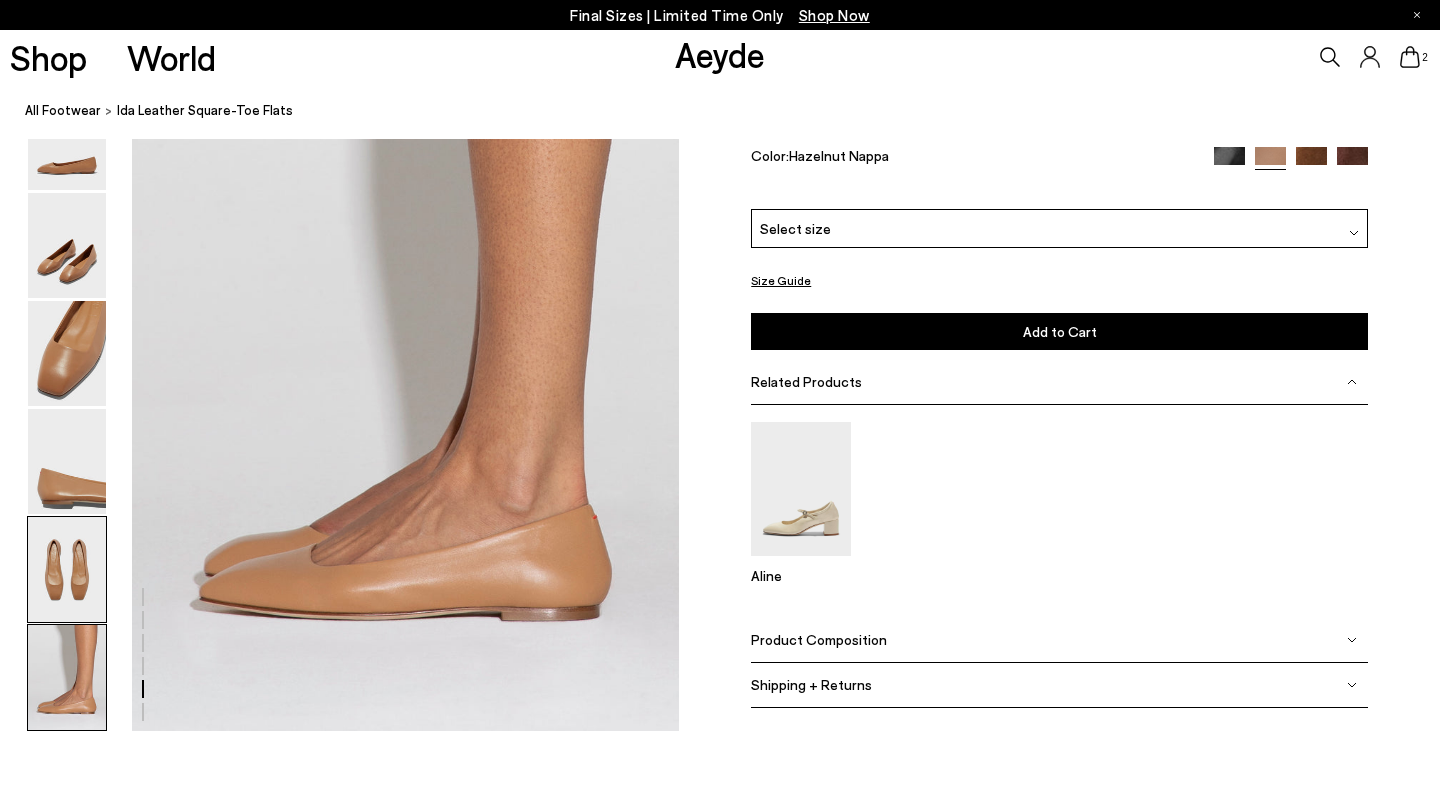 scroll, scrollTop: 3729, scrollLeft: 0, axis: vertical 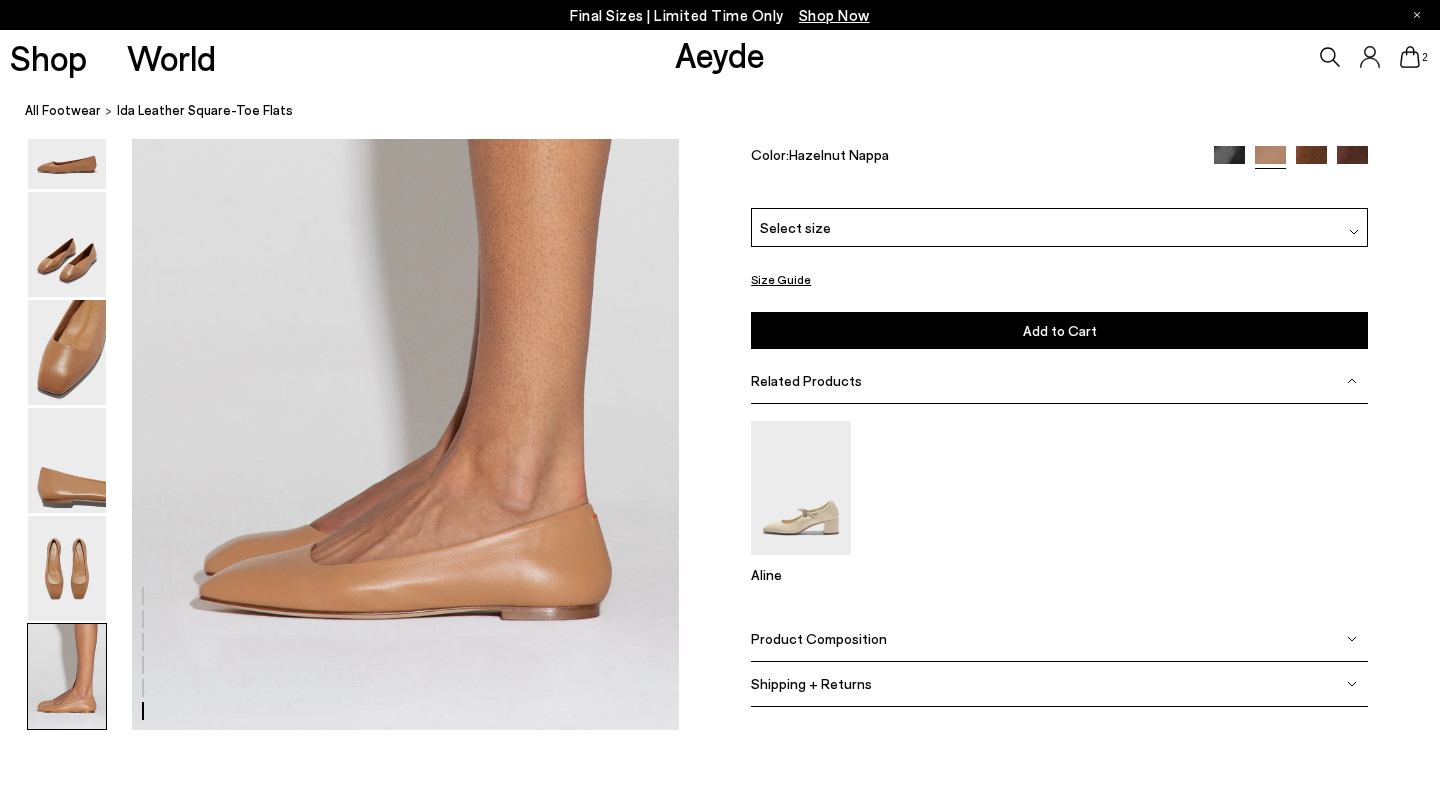 click at bounding box center [1311, 160] 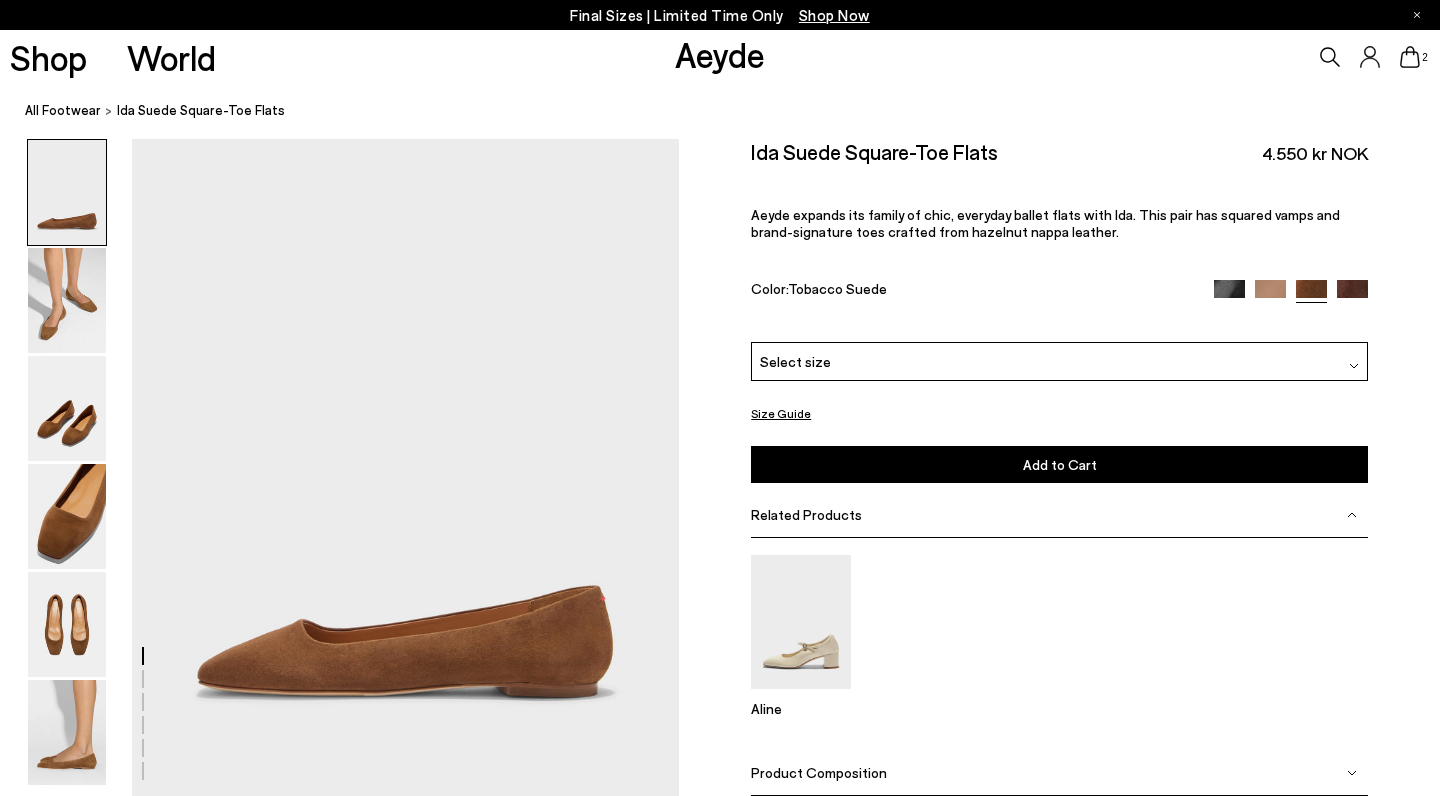 scroll, scrollTop: 0, scrollLeft: 0, axis: both 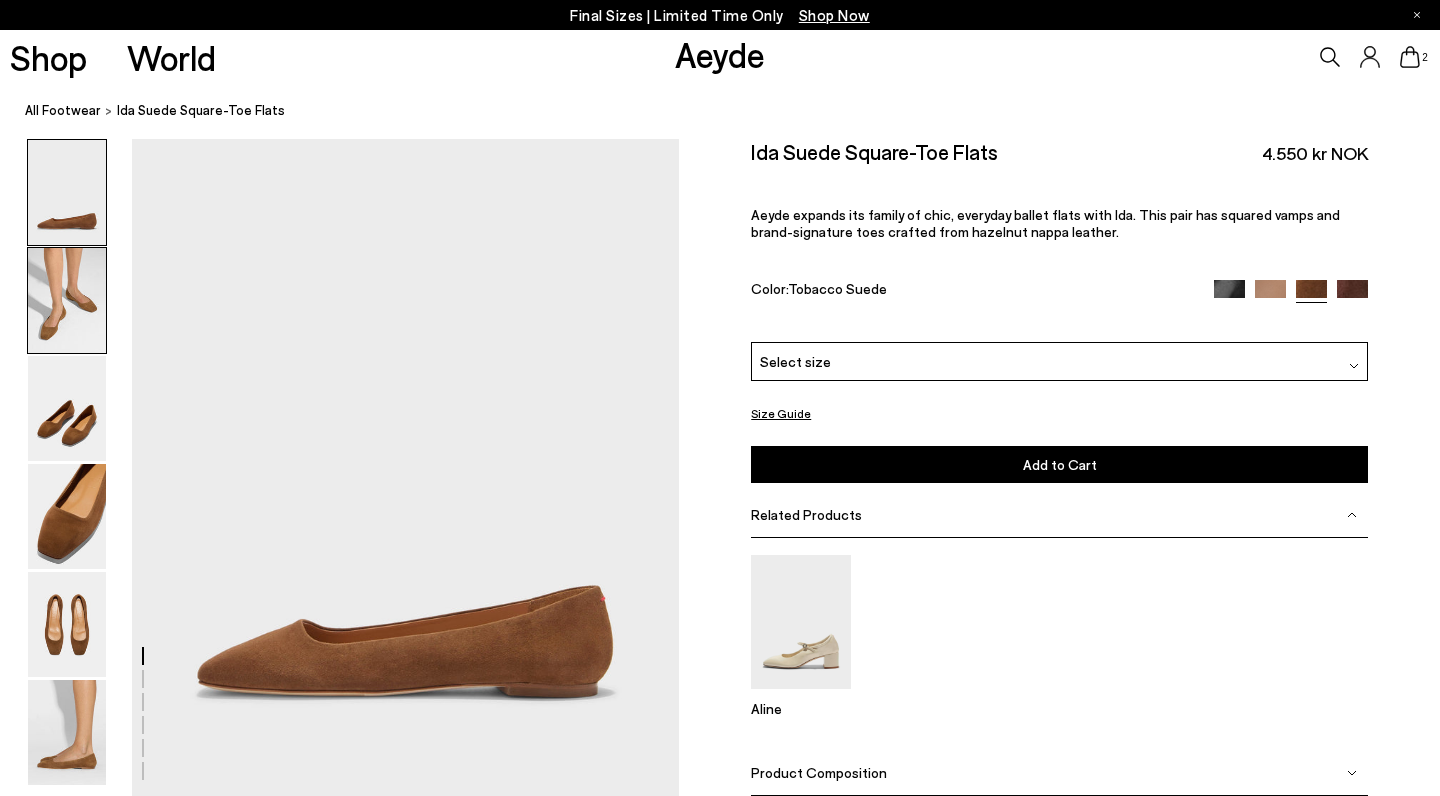 click at bounding box center [67, 300] 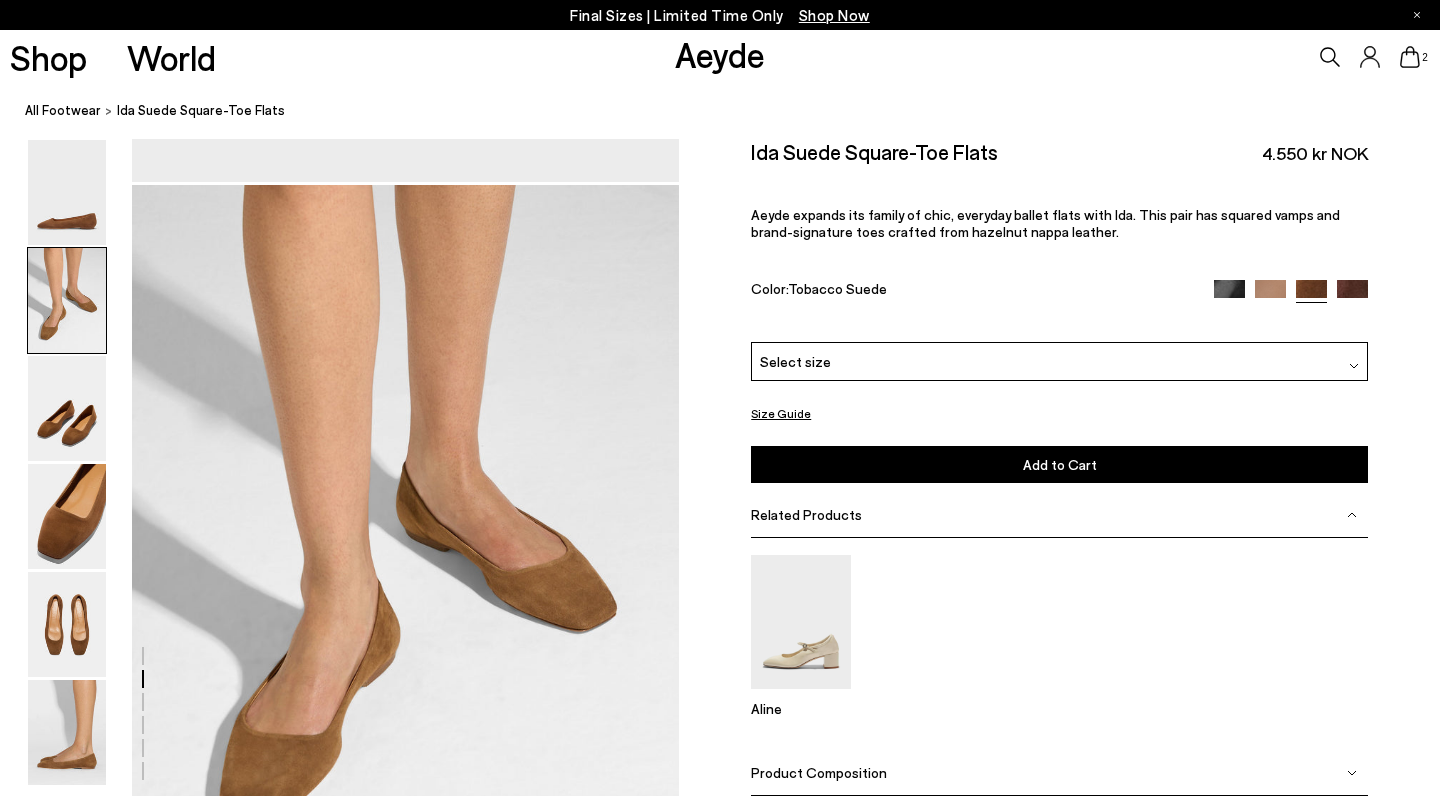 scroll, scrollTop: 661, scrollLeft: 0, axis: vertical 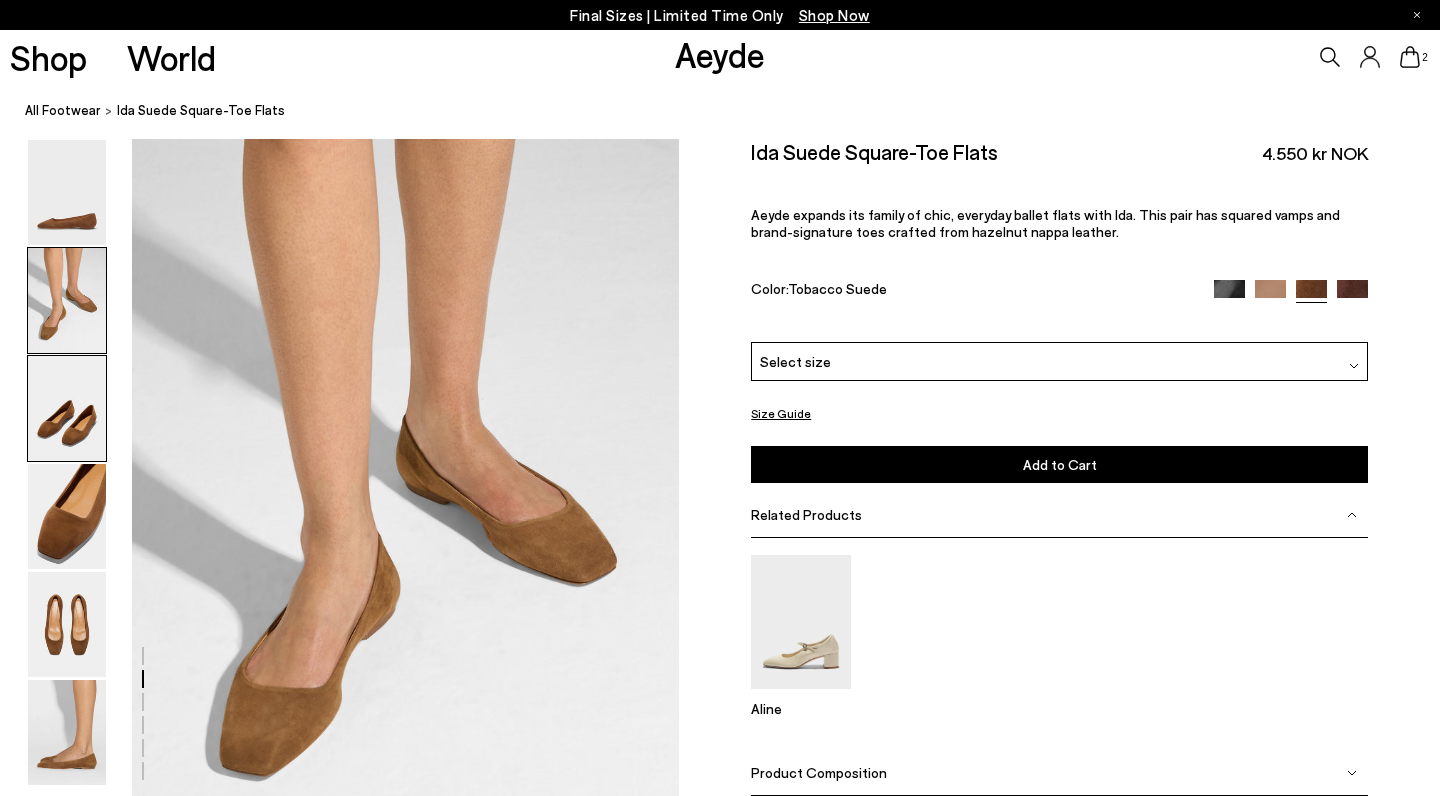 click at bounding box center [67, 408] 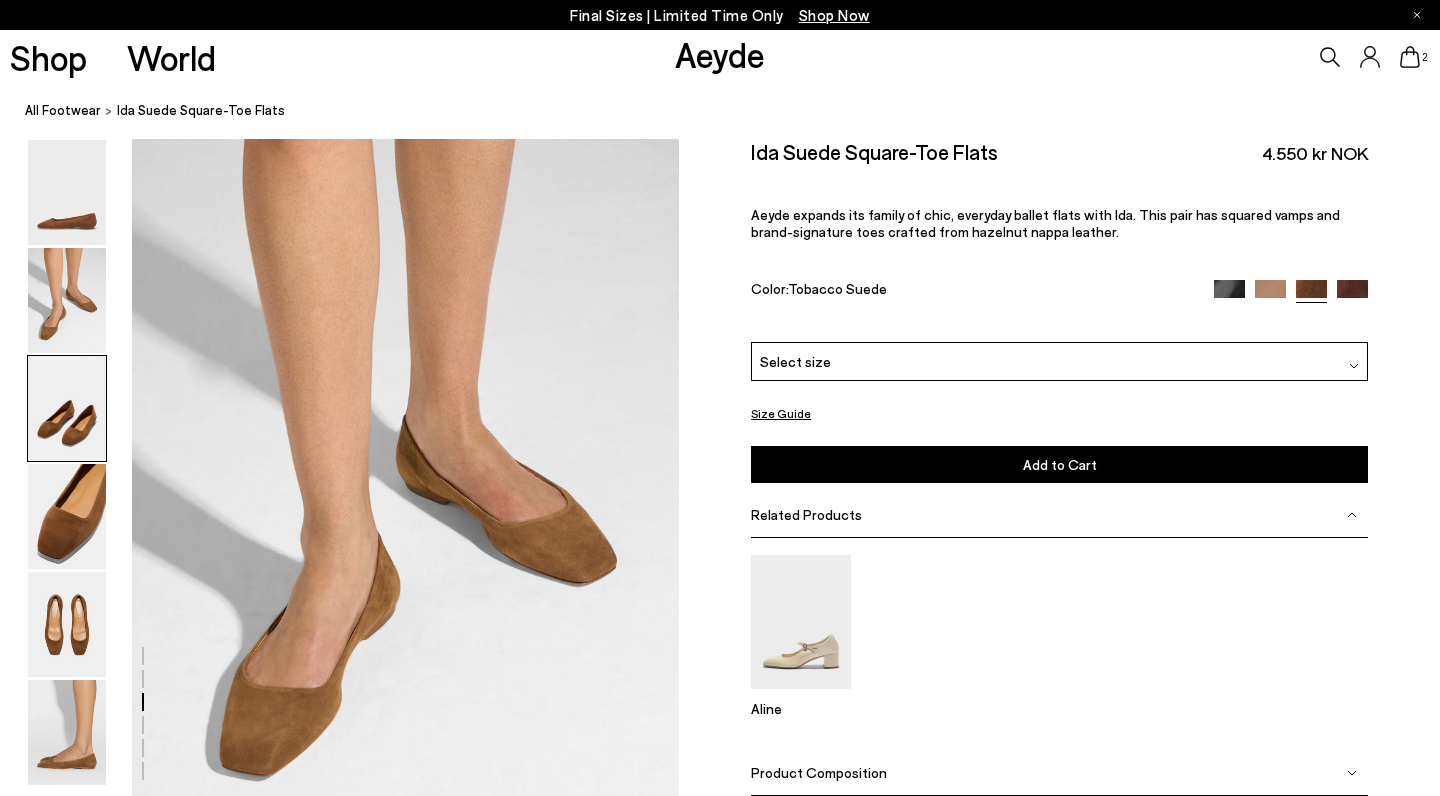 scroll, scrollTop: 1393, scrollLeft: 0, axis: vertical 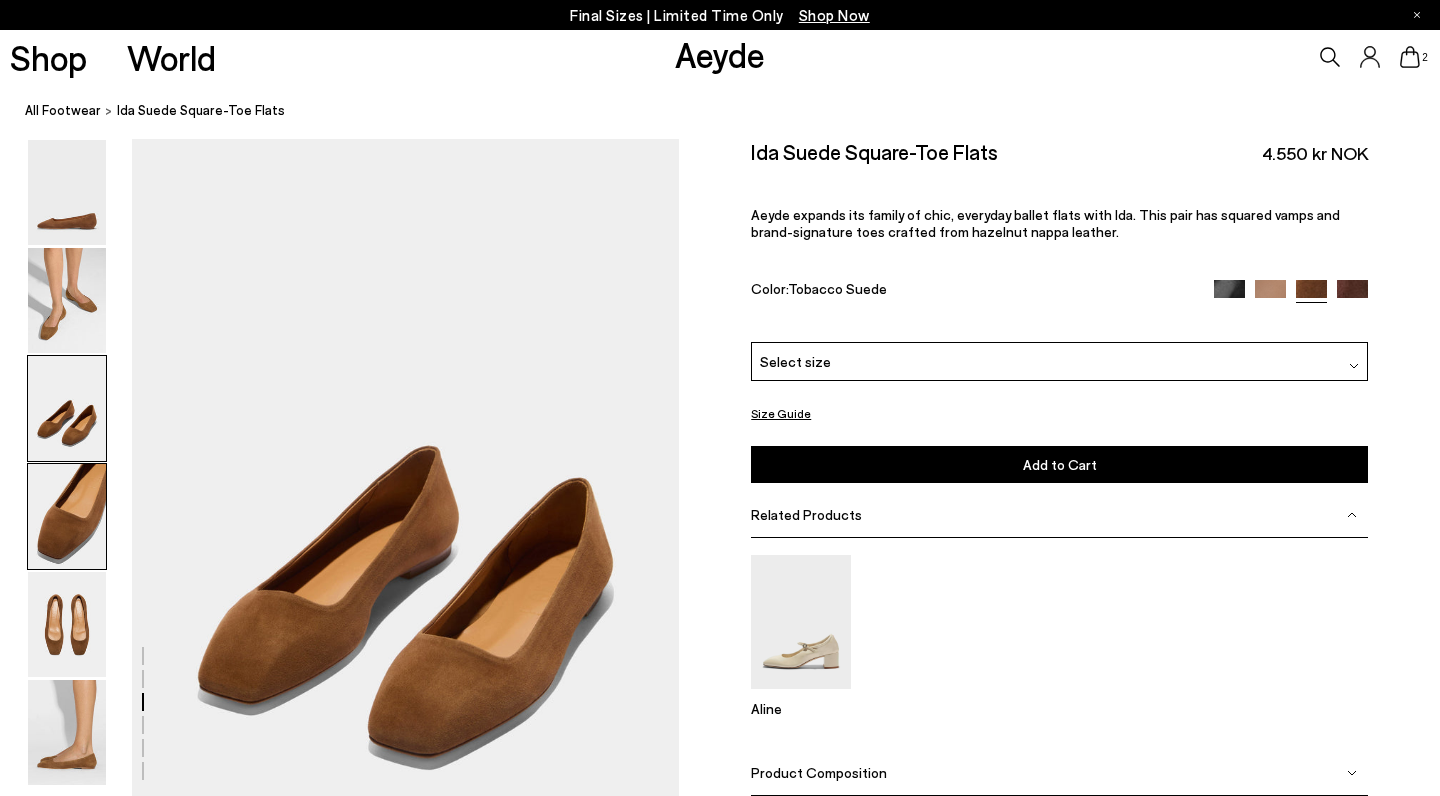 click at bounding box center (67, 516) 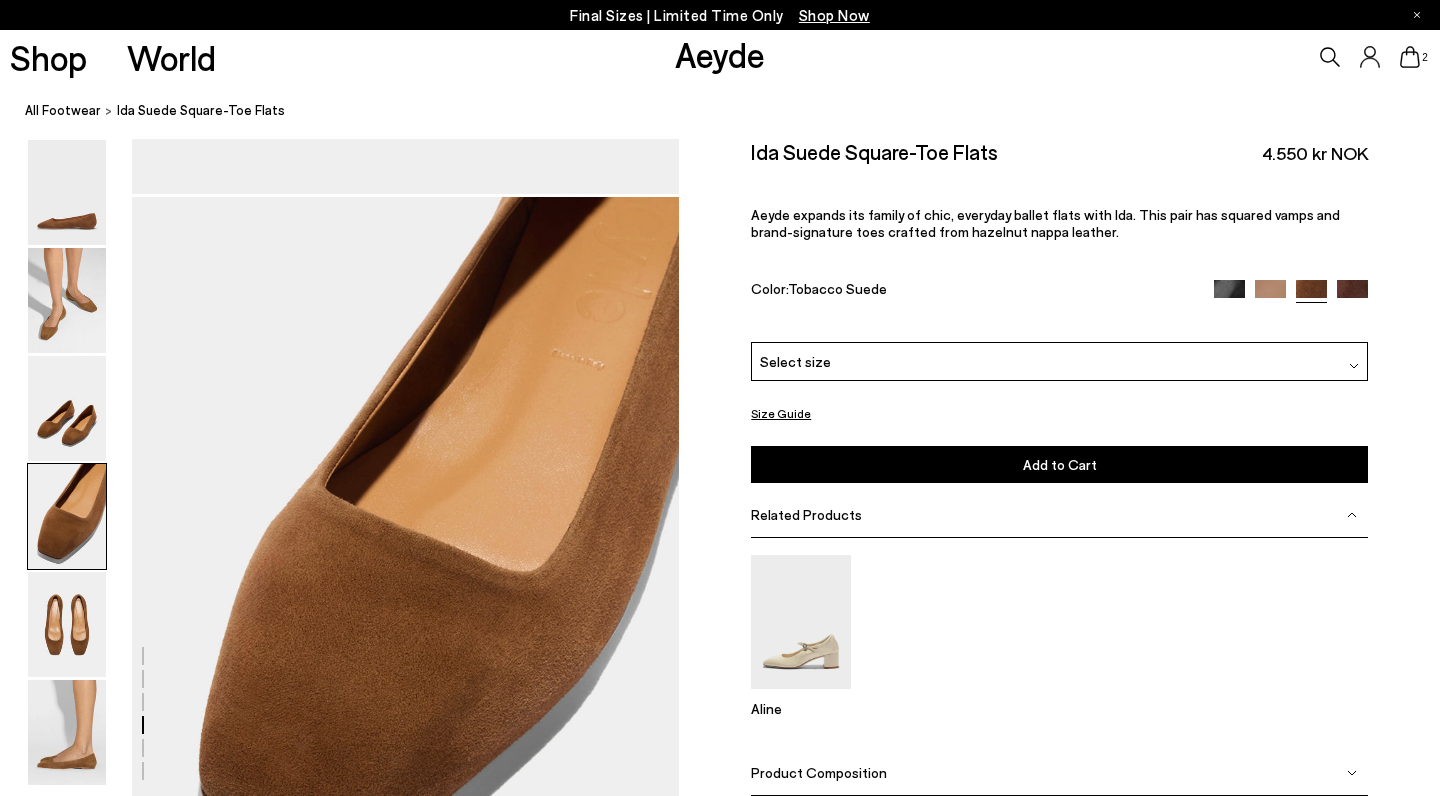 scroll, scrollTop: 2126, scrollLeft: 0, axis: vertical 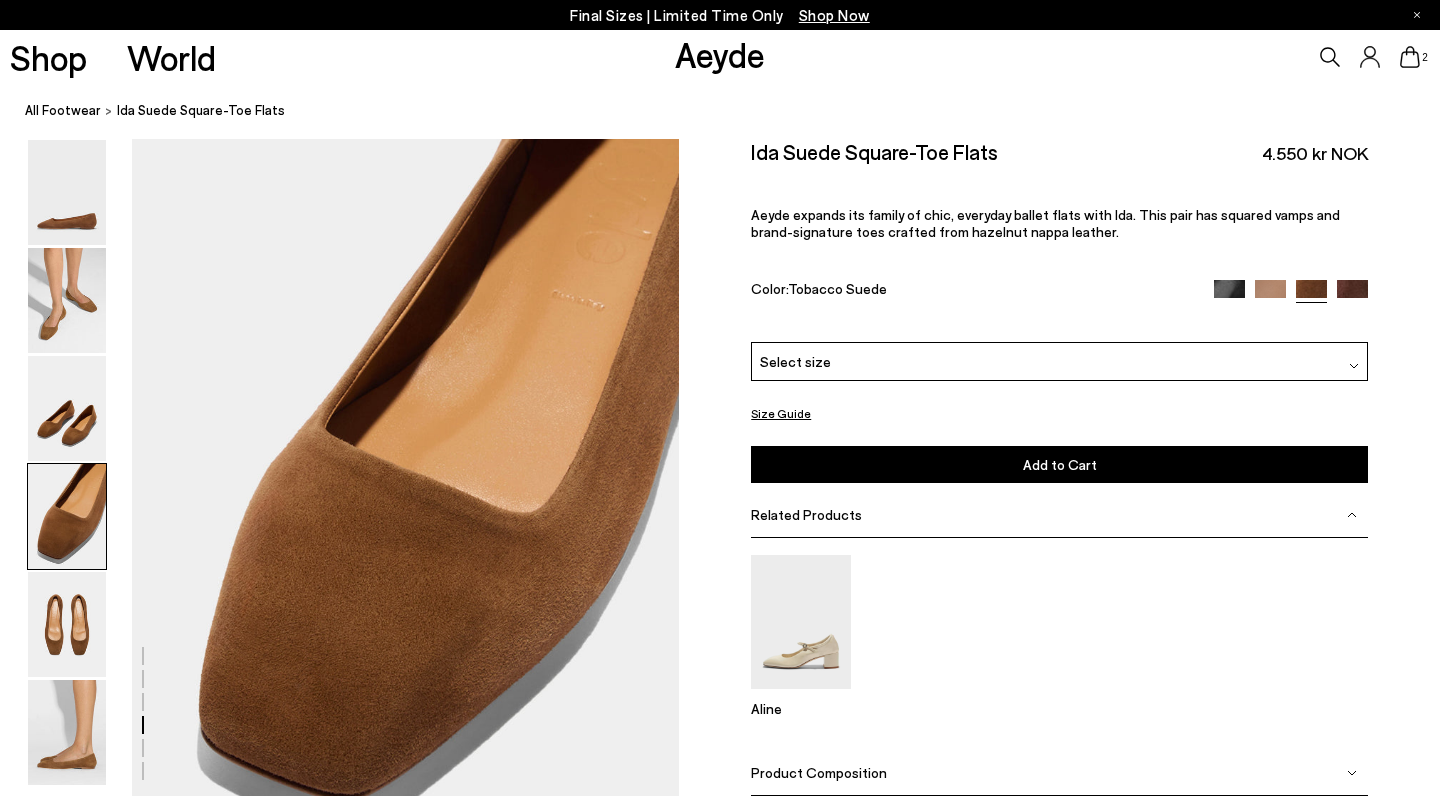 click at bounding box center [1270, 294] 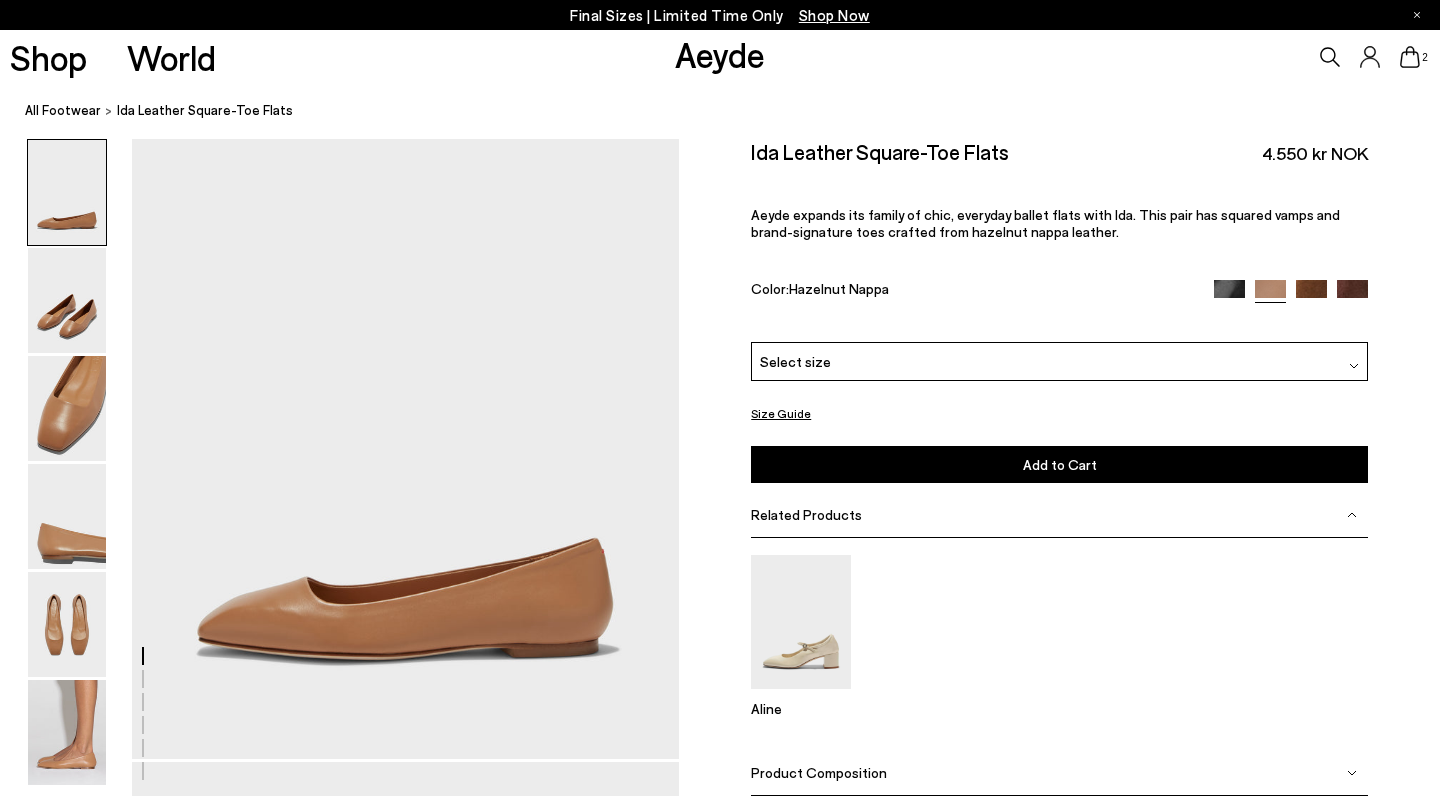 scroll, scrollTop: 47, scrollLeft: 0, axis: vertical 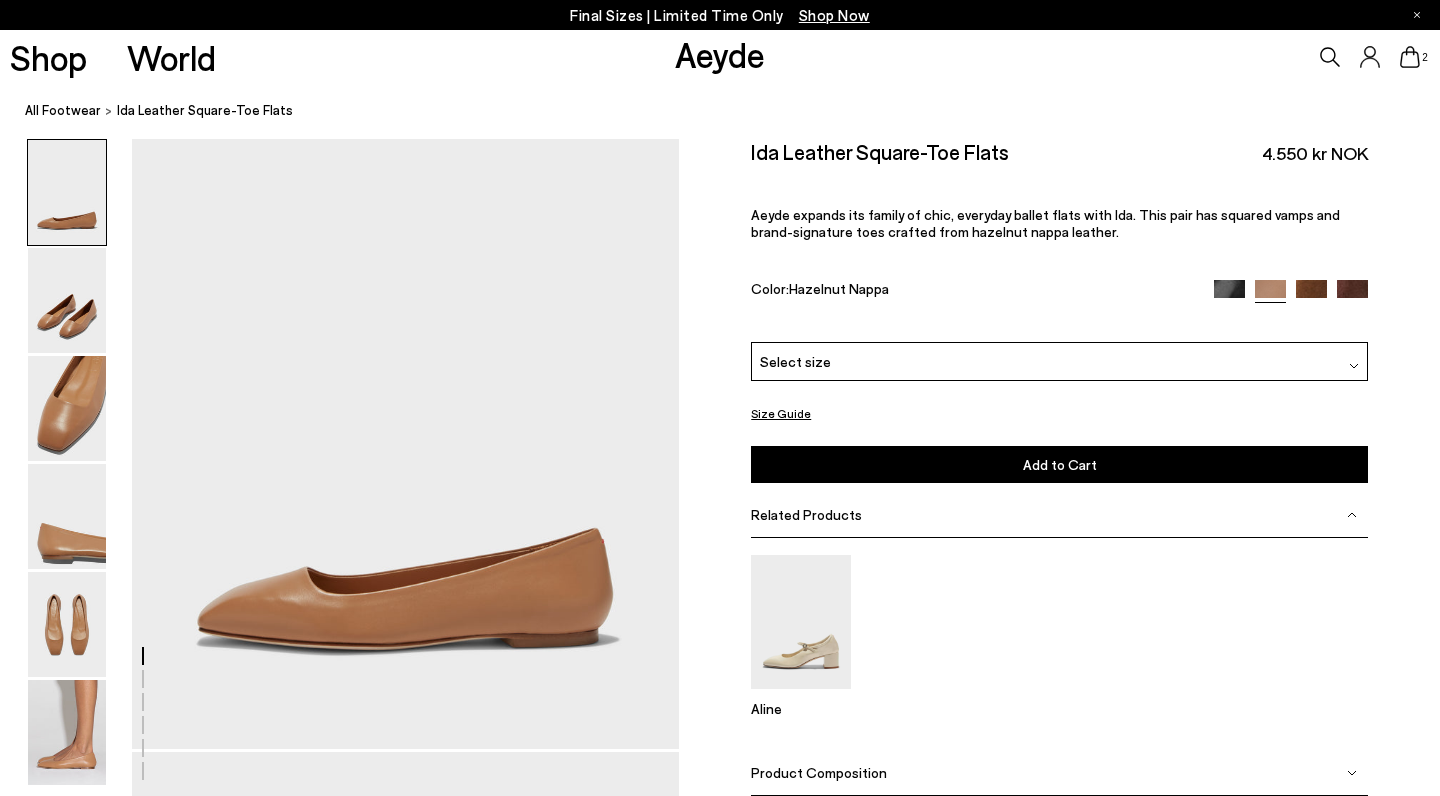 click on "Select size" at bounding box center [1059, 361] 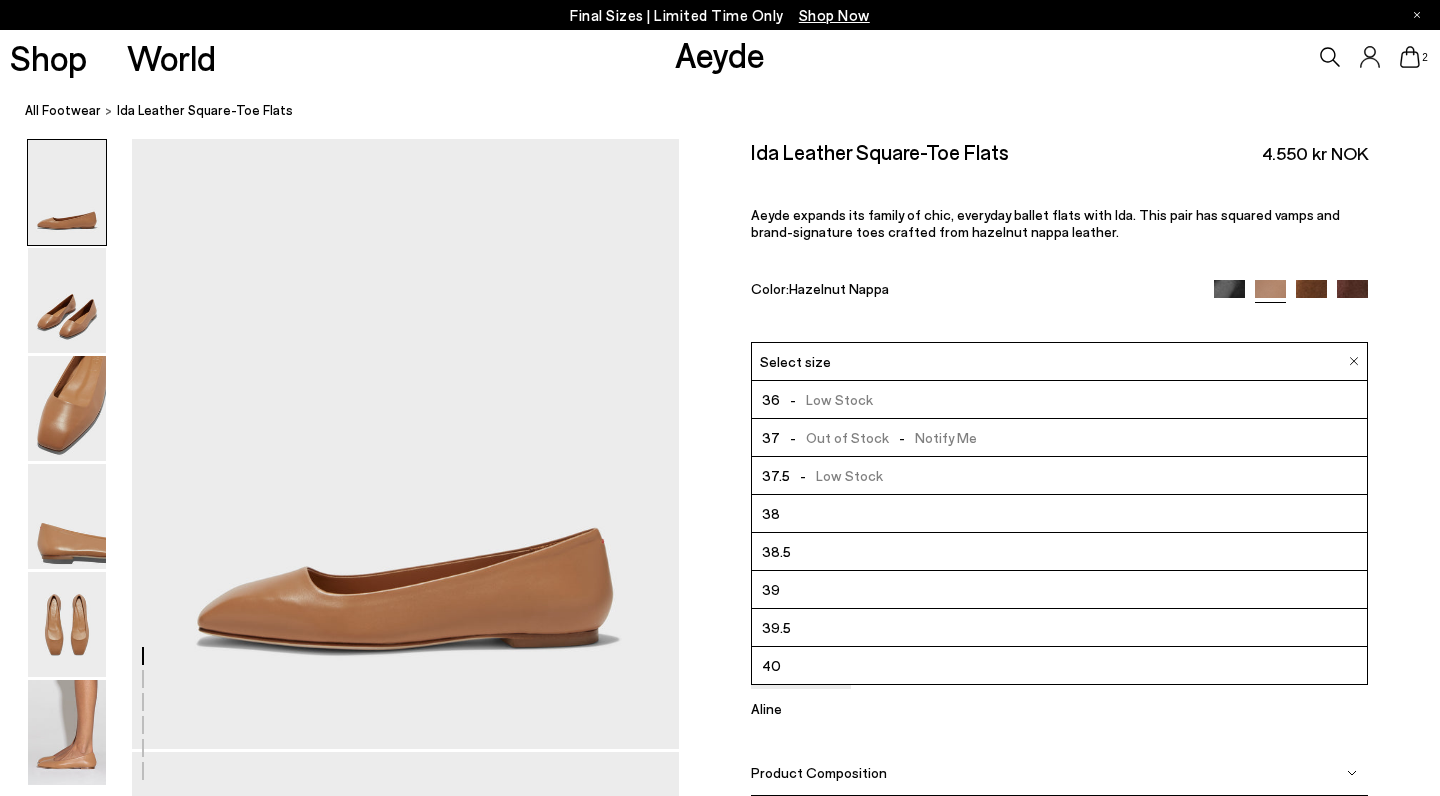 click on "Select size" at bounding box center (1059, 361) 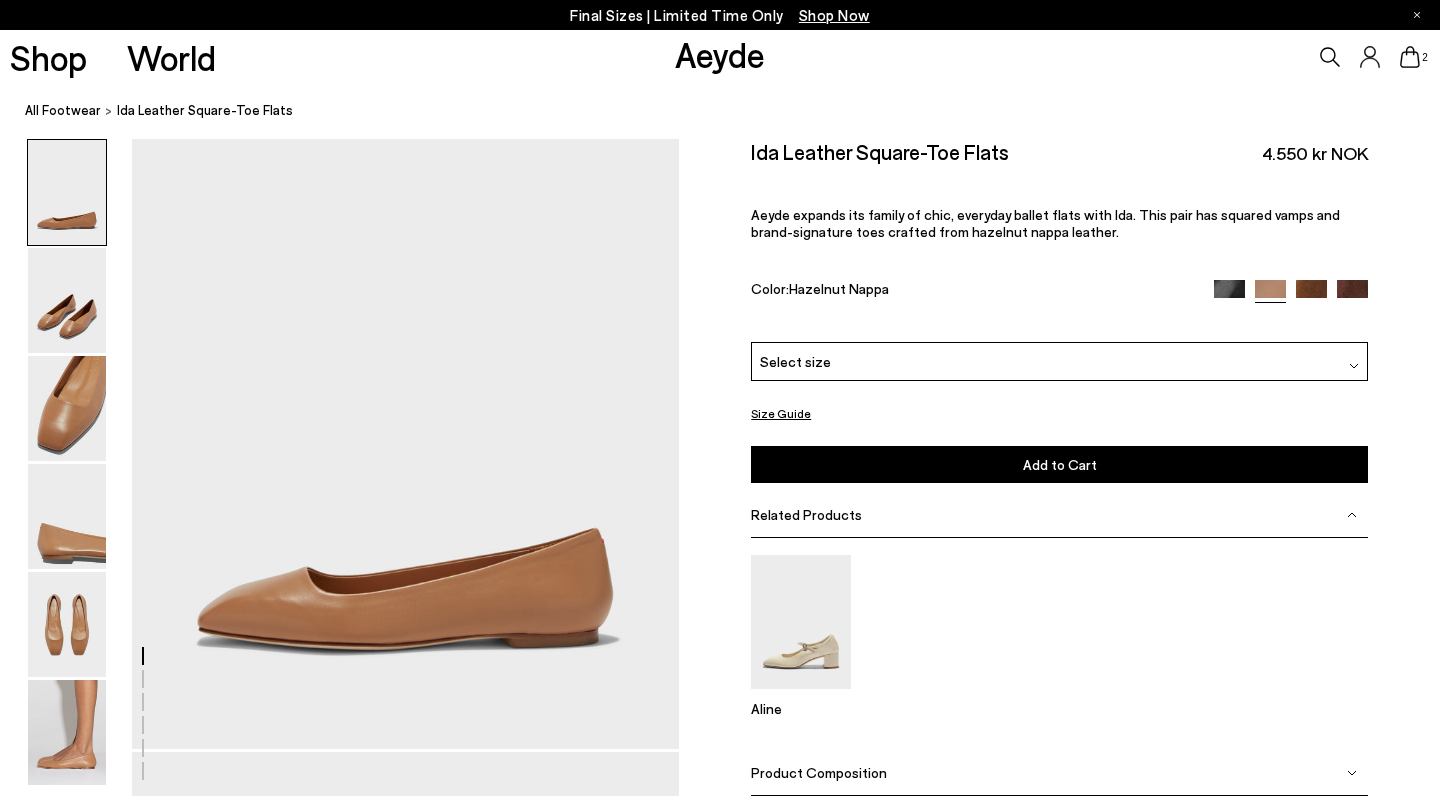 click on "Select size" at bounding box center (1059, 361) 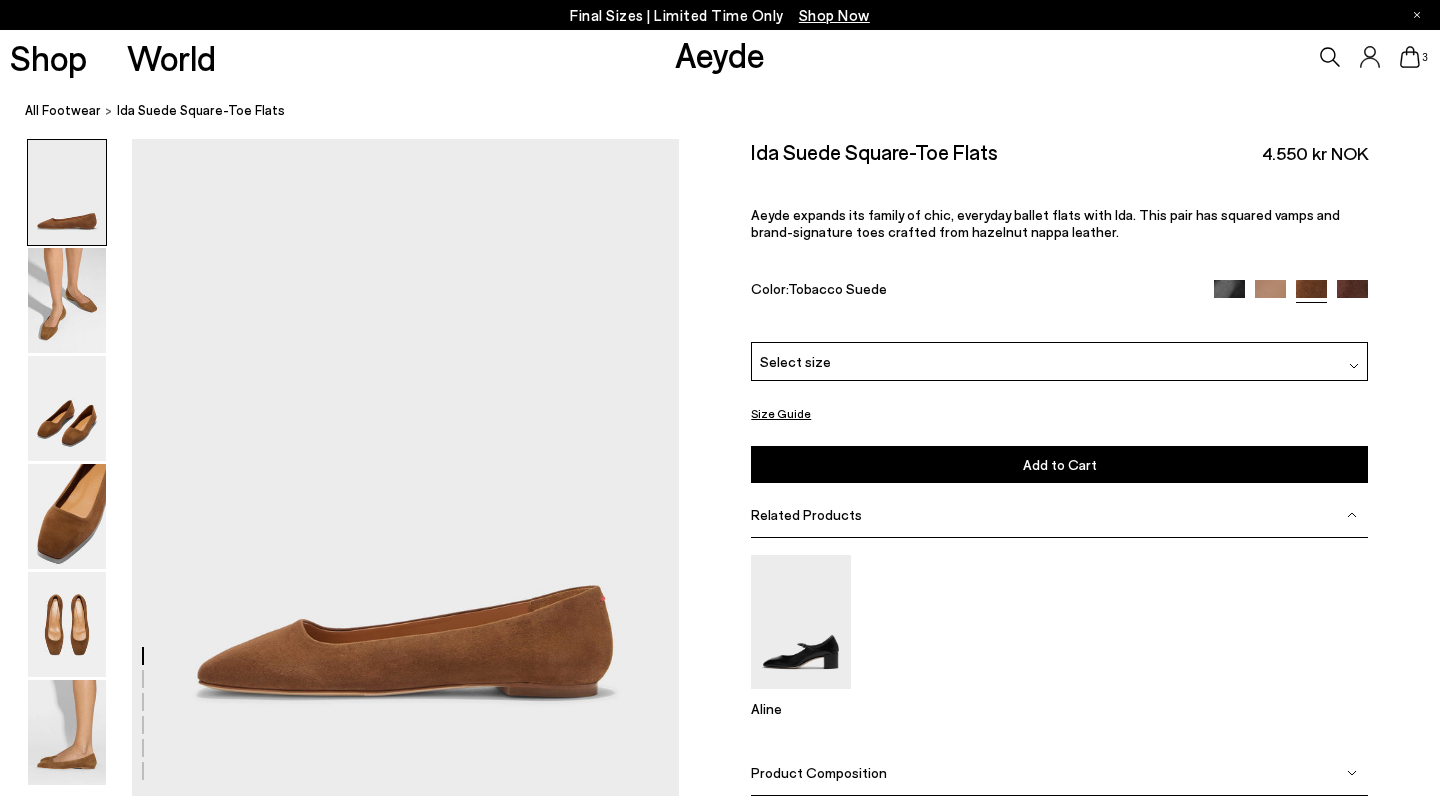 scroll, scrollTop: 0, scrollLeft: 0, axis: both 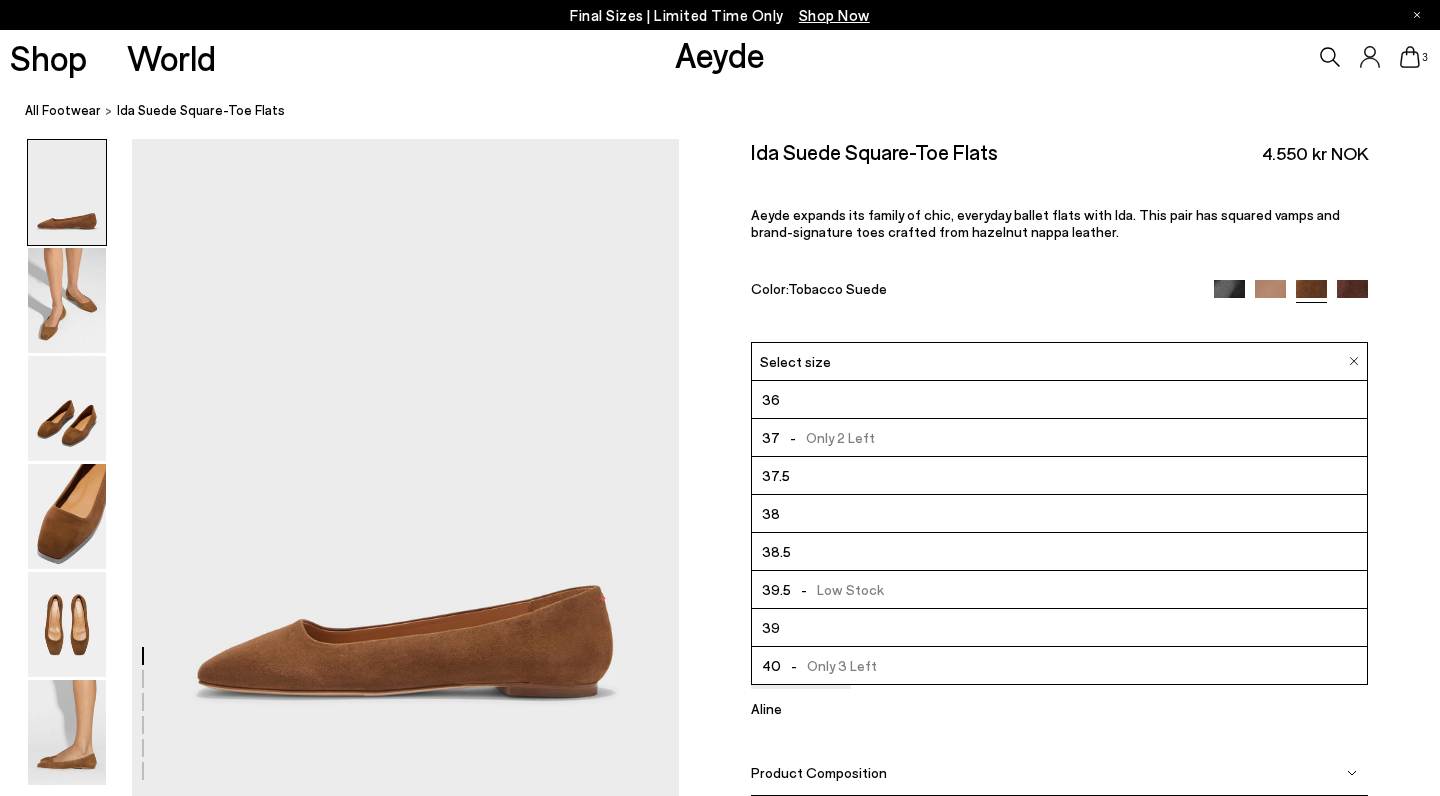 click at bounding box center [1270, 295] 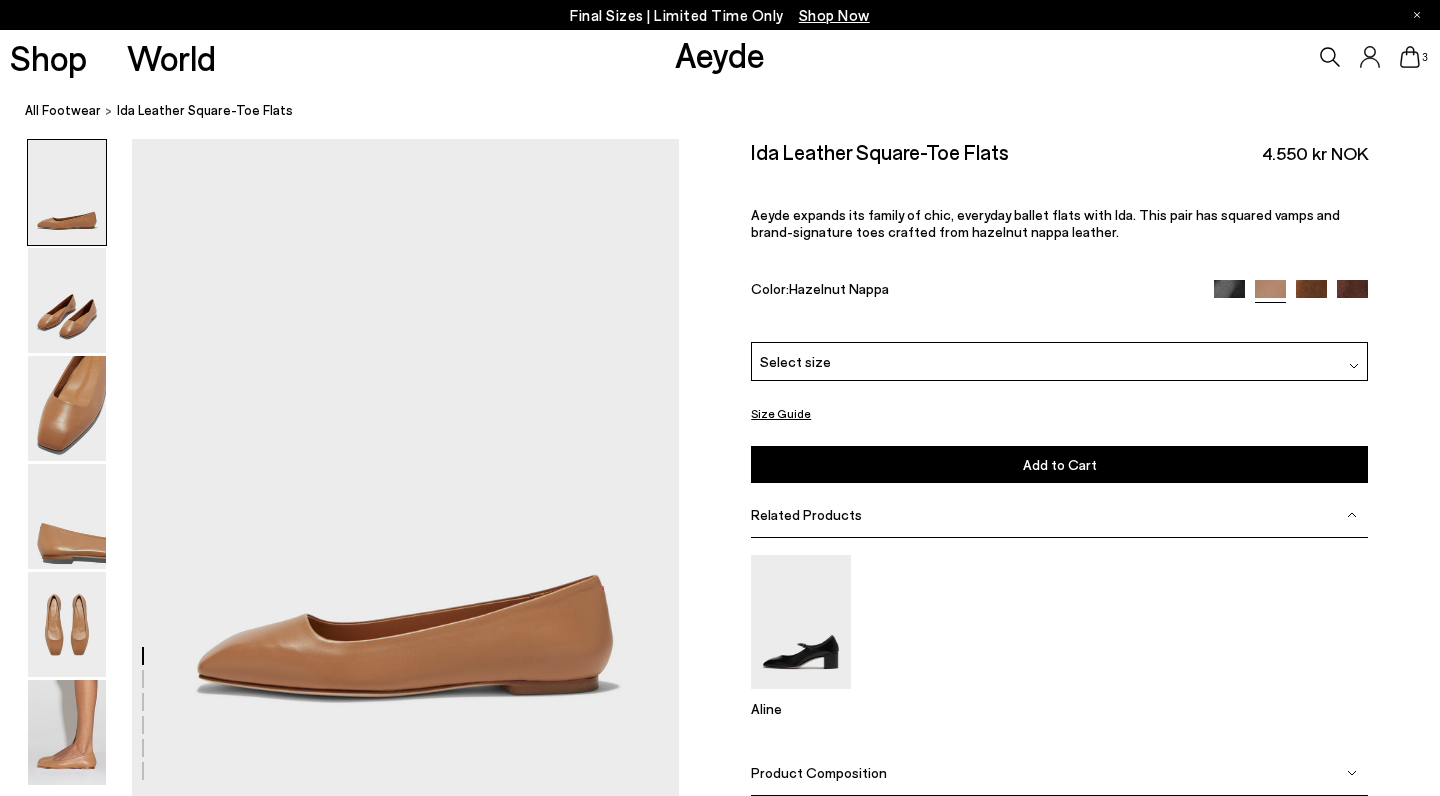 scroll, scrollTop: 0, scrollLeft: 0, axis: both 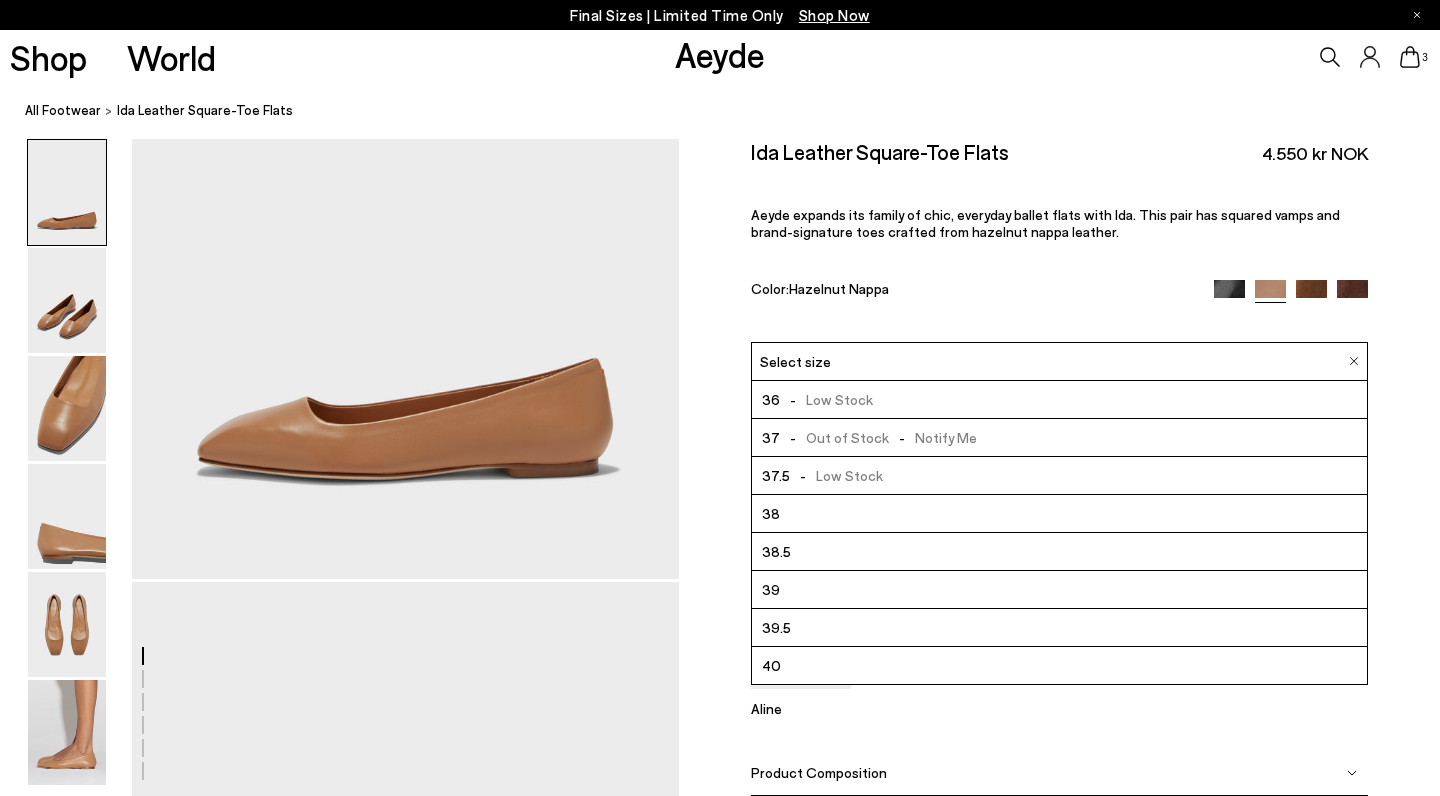 click 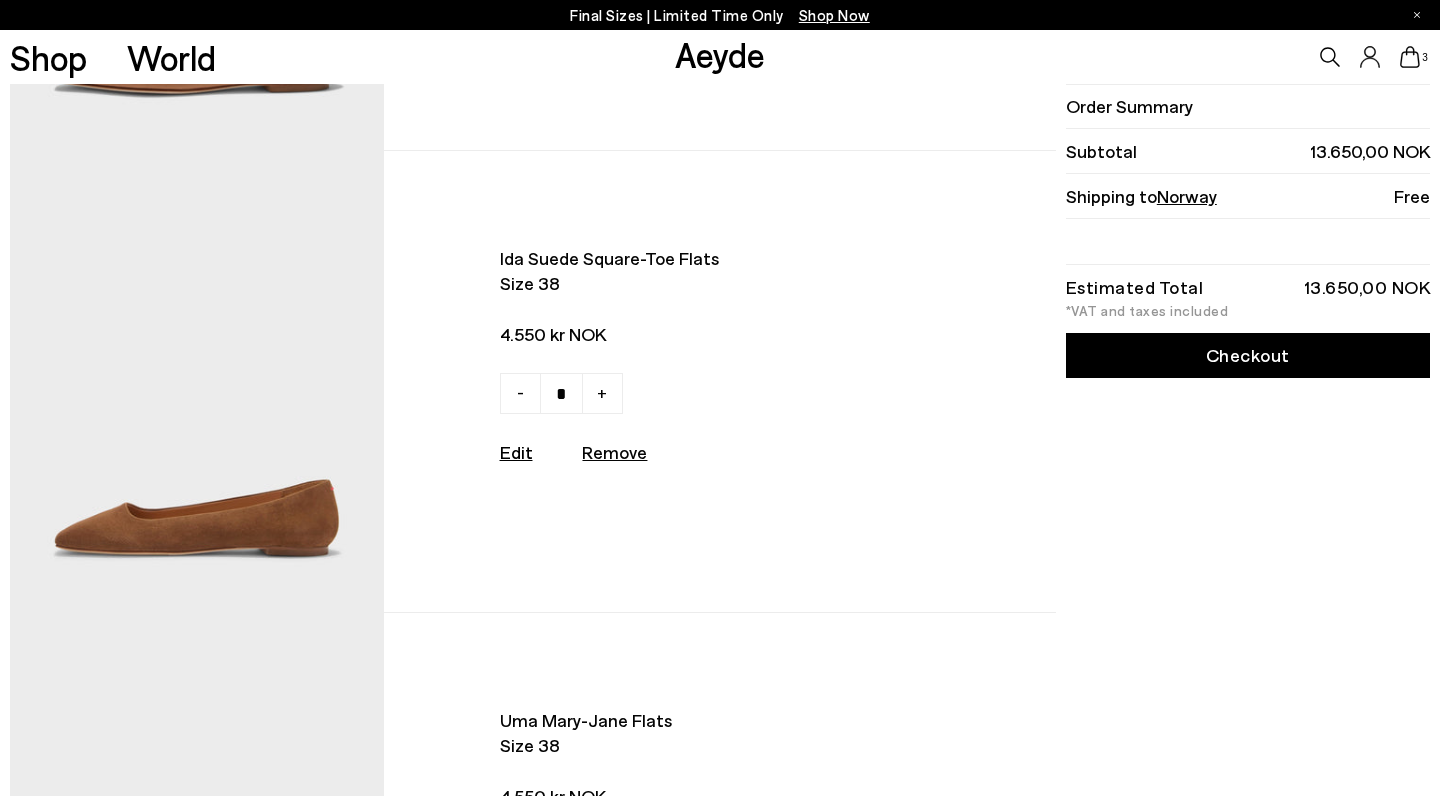 scroll, scrollTop: 429, scrollLeft: 0, axis: vertical 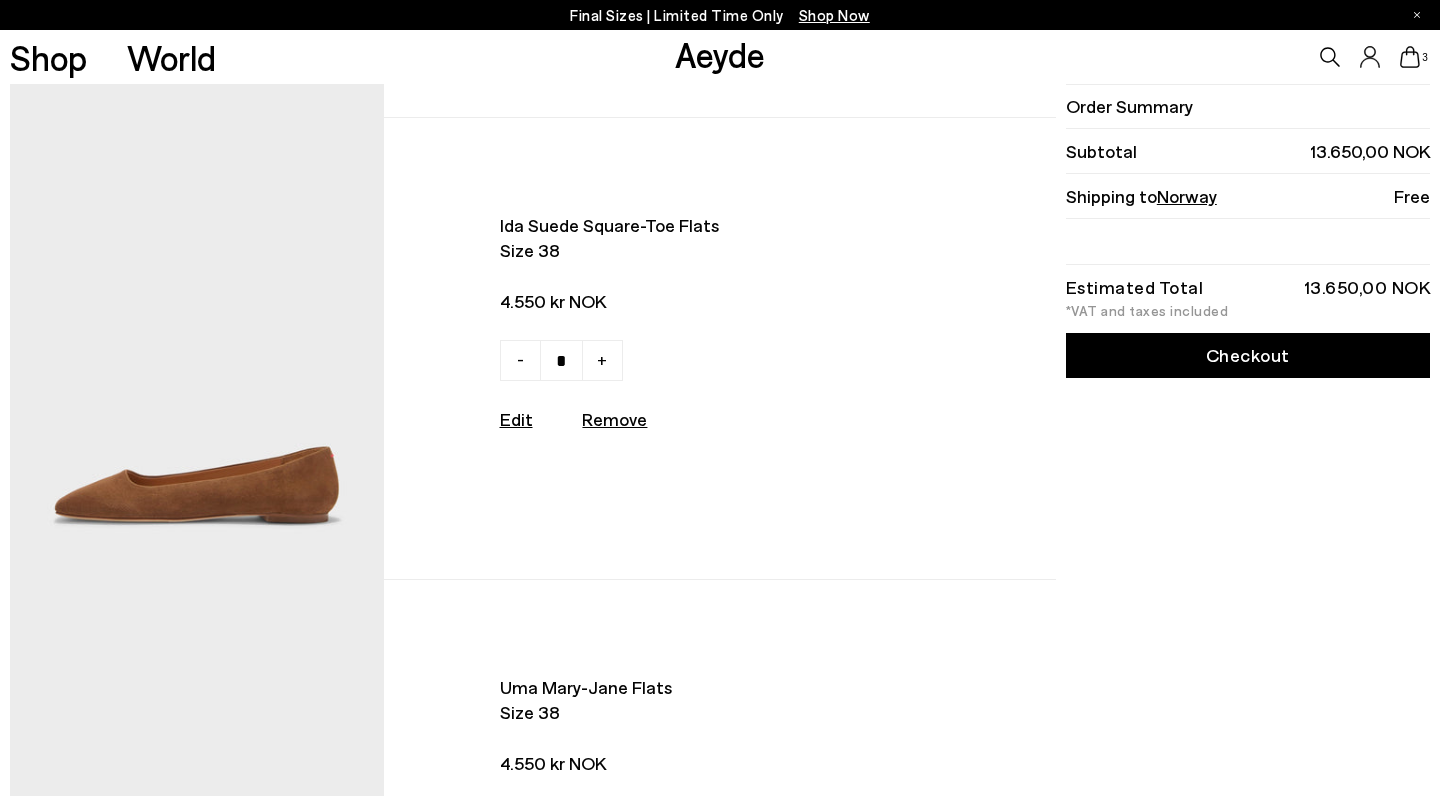 click on "Remove" at bounding box center [614, 419] 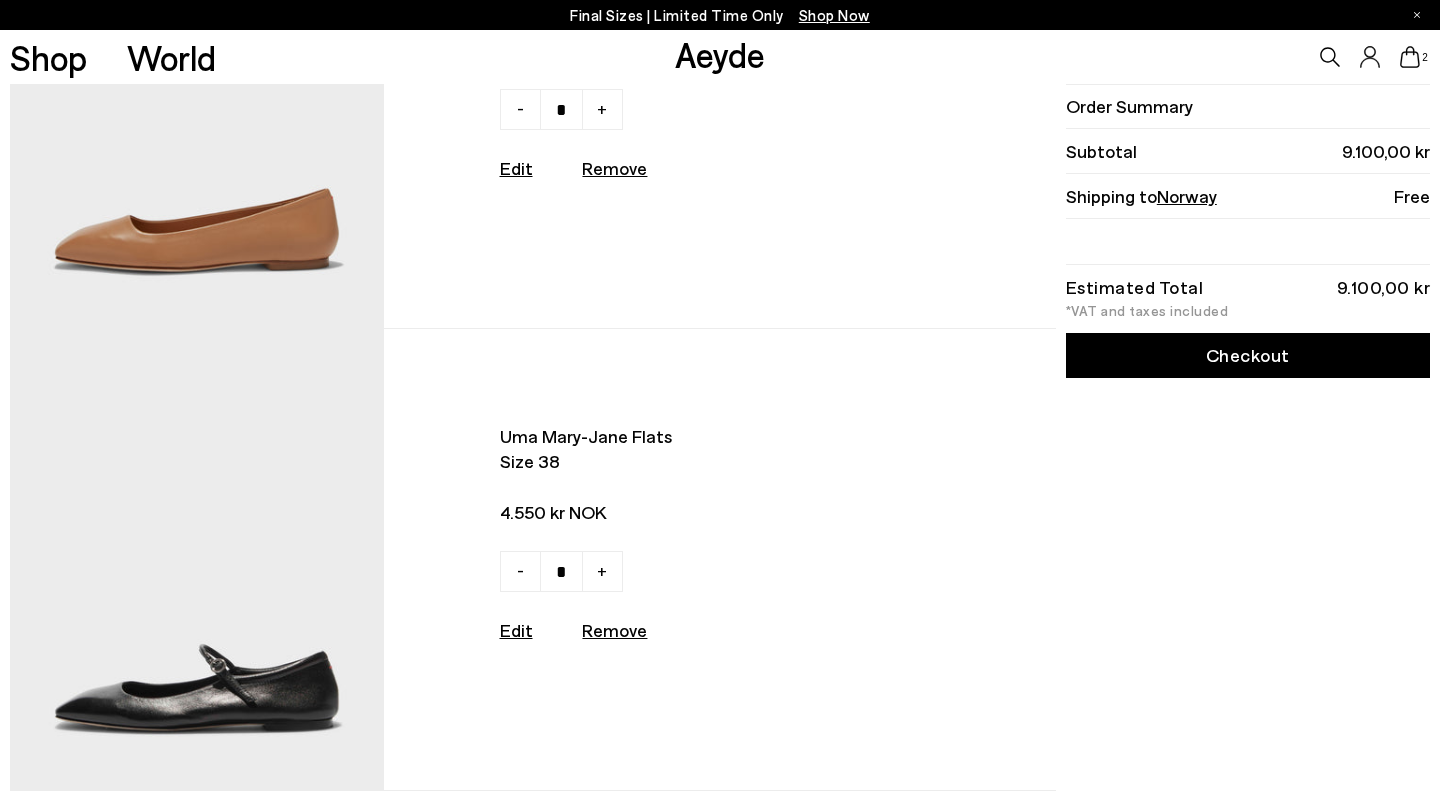 scroll, scrollTop: 217, scrollLeft: 0, axis: vertical 